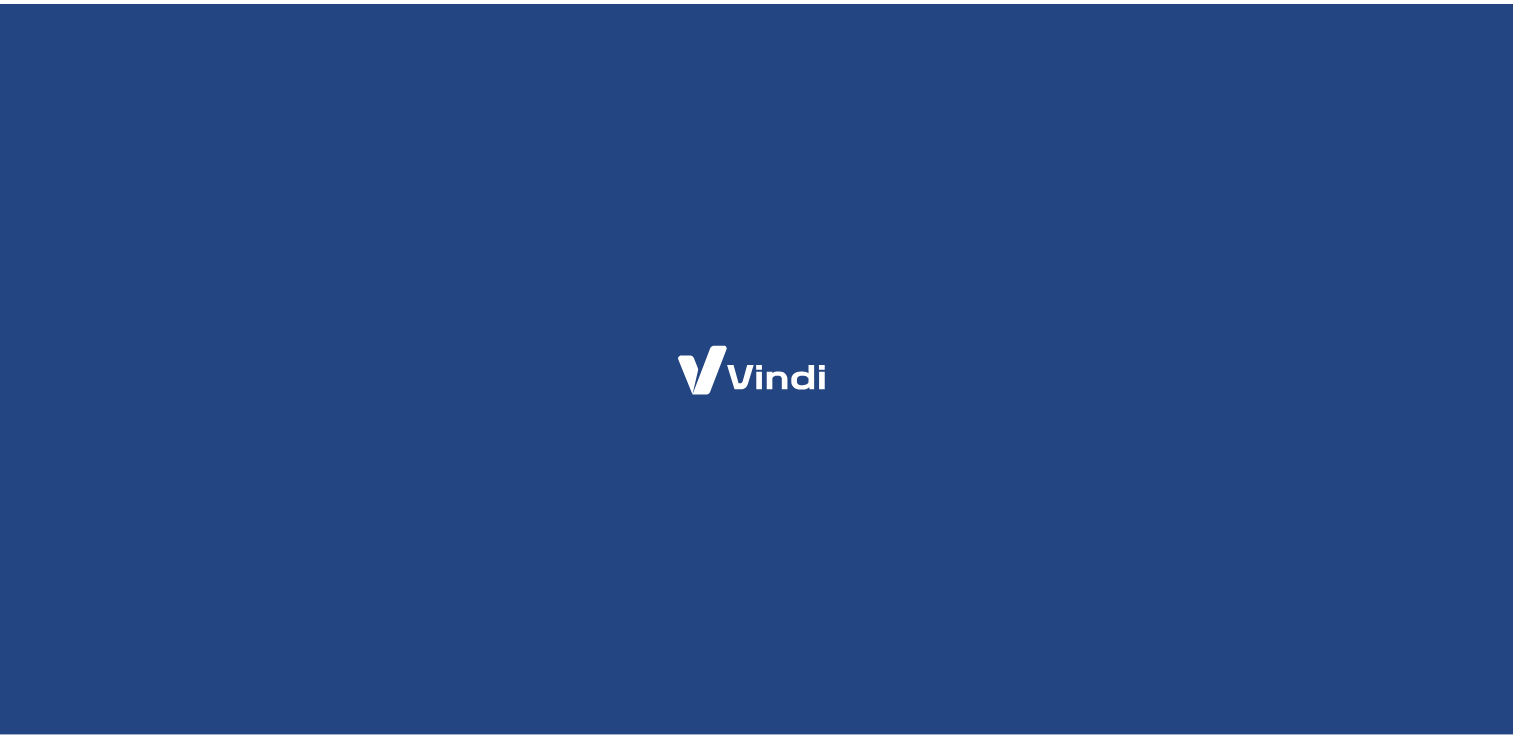 scroll, scrollTop: 0, scrollLeft: 0, axis: both 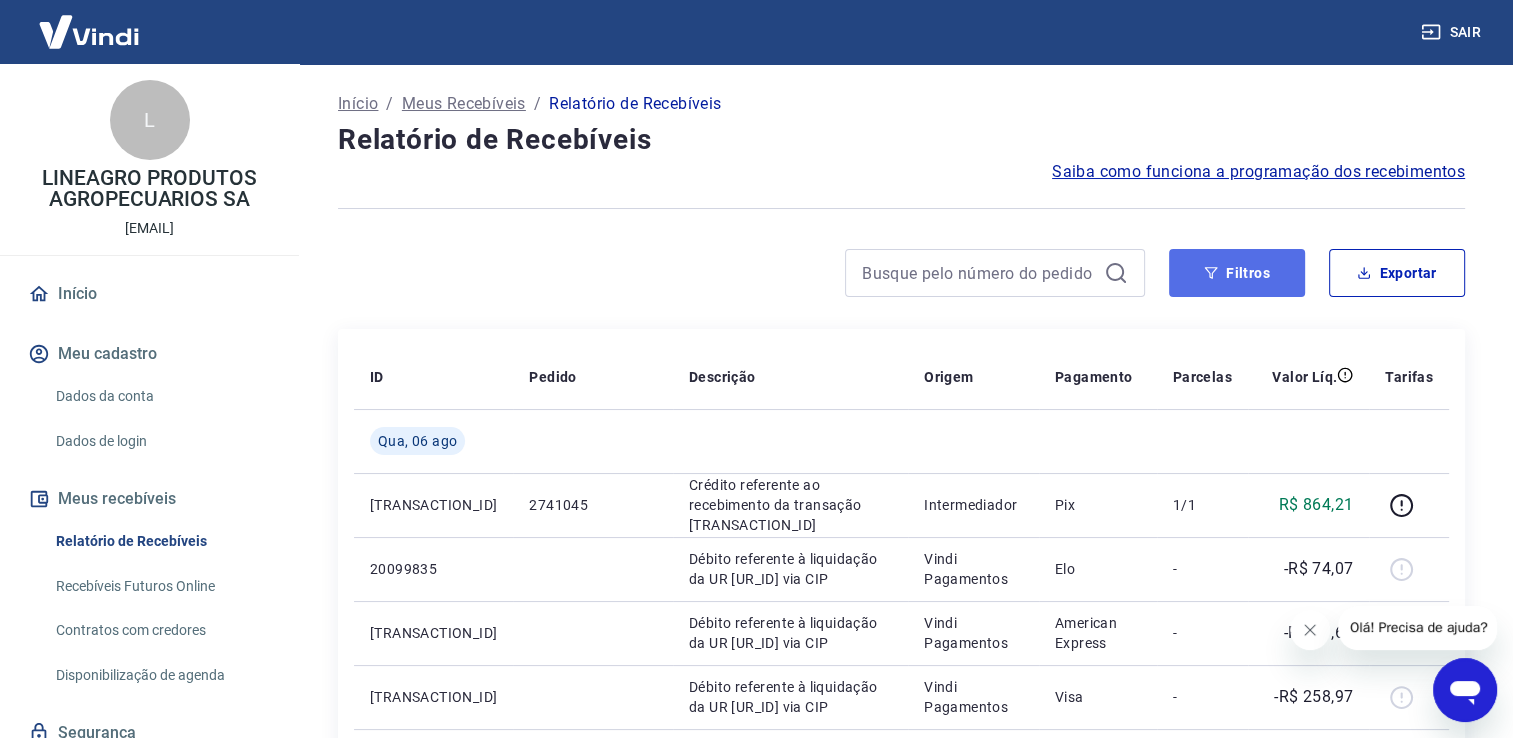click on "Filtros" at bounding box center [1237, 273] 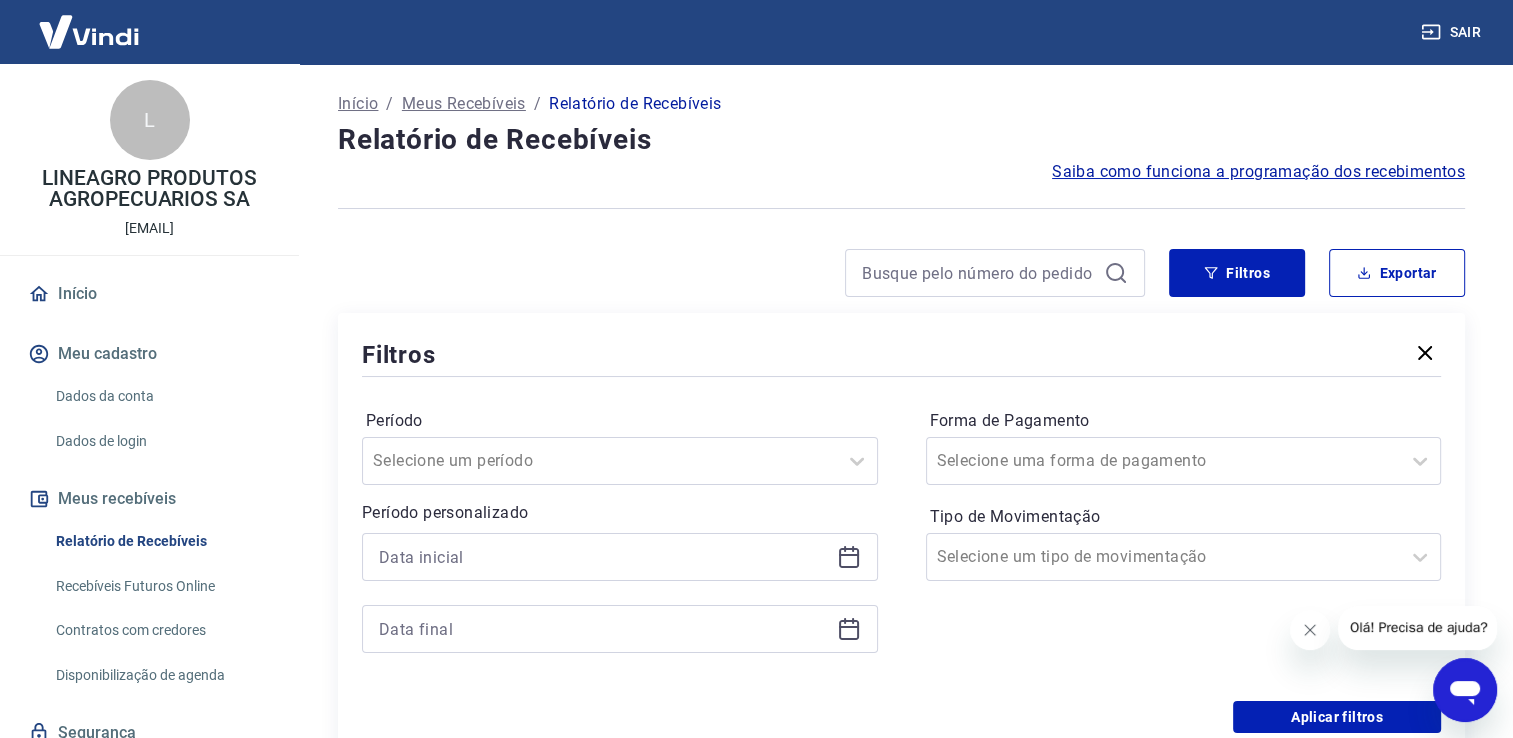 click on "Forma de Pagamento Selecione uma forma de pagamento Tipo de Movimentação Selecione um tipo de movimentação" at bounding box center [1184, 541] 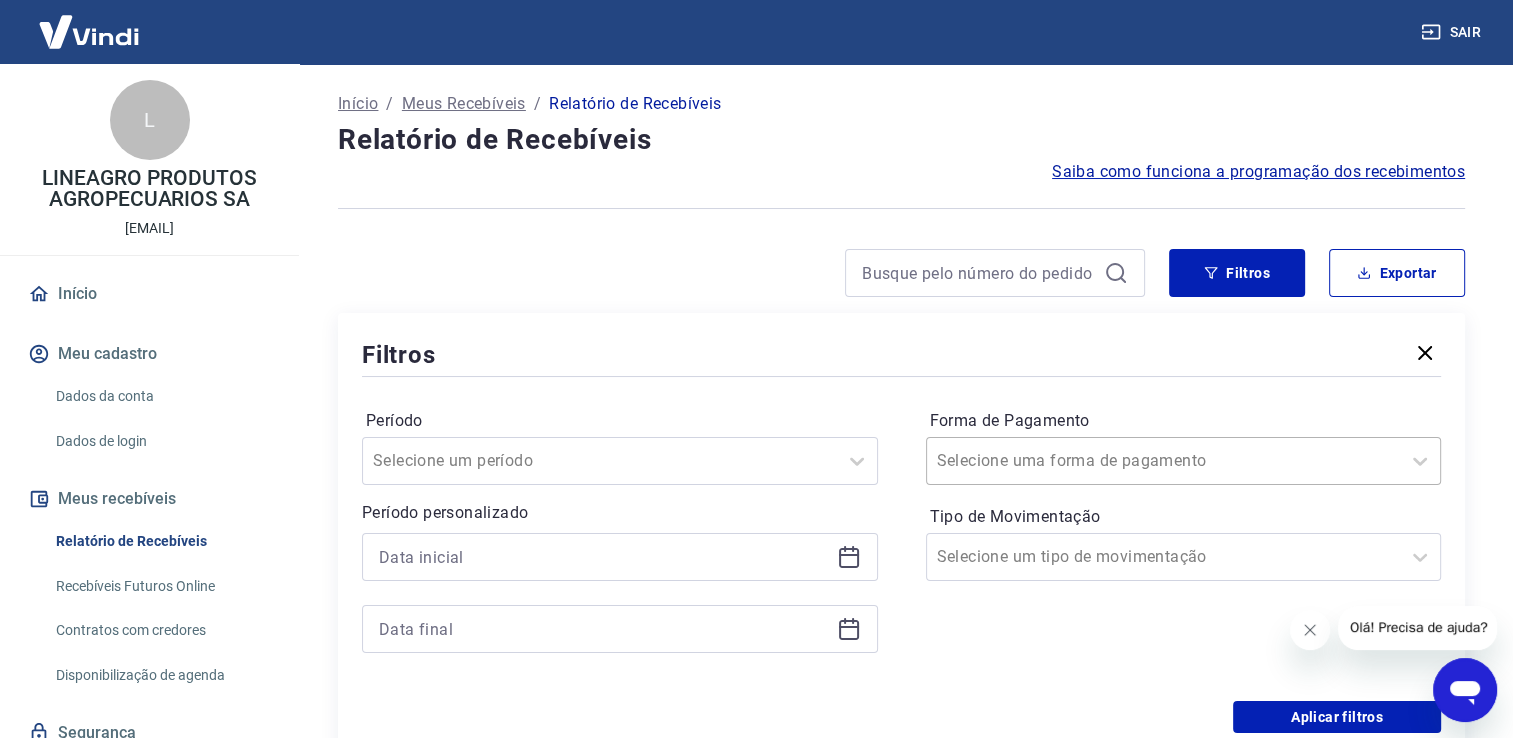 click at bounding box center [1164, 461] 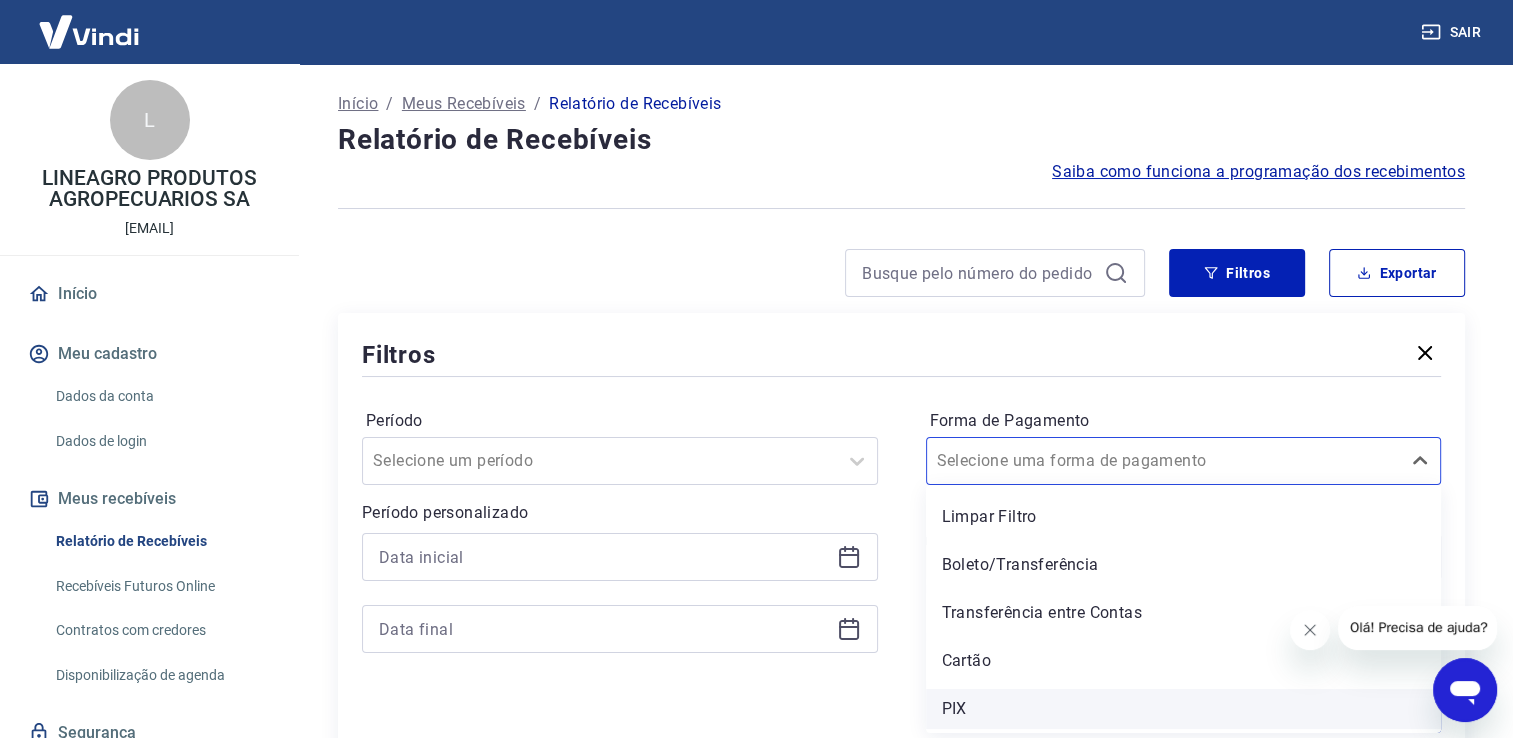 click on "PIX" at bounding box center (1184, 709) 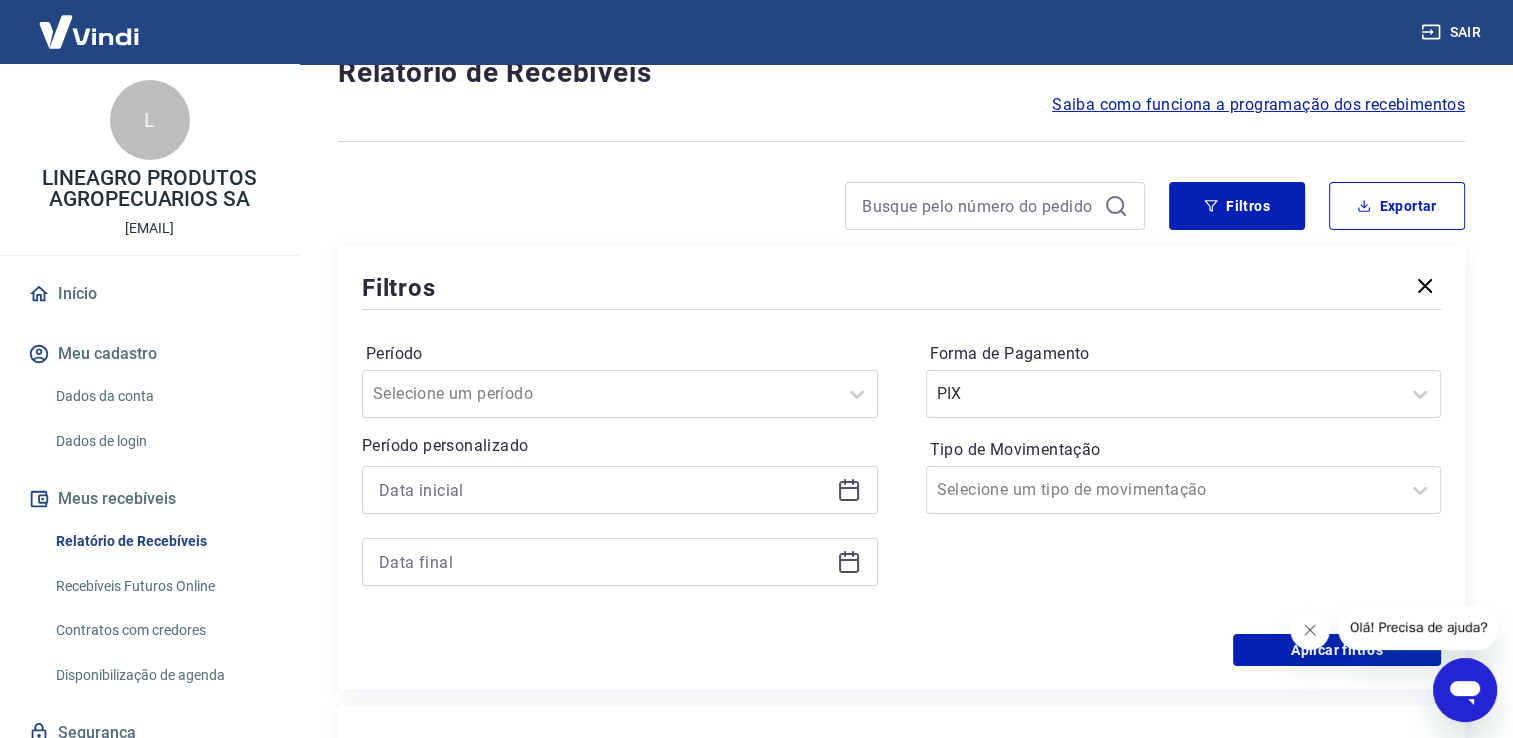 scroll, scrollTop: 300, scrollLeft: 0, axis: vertical 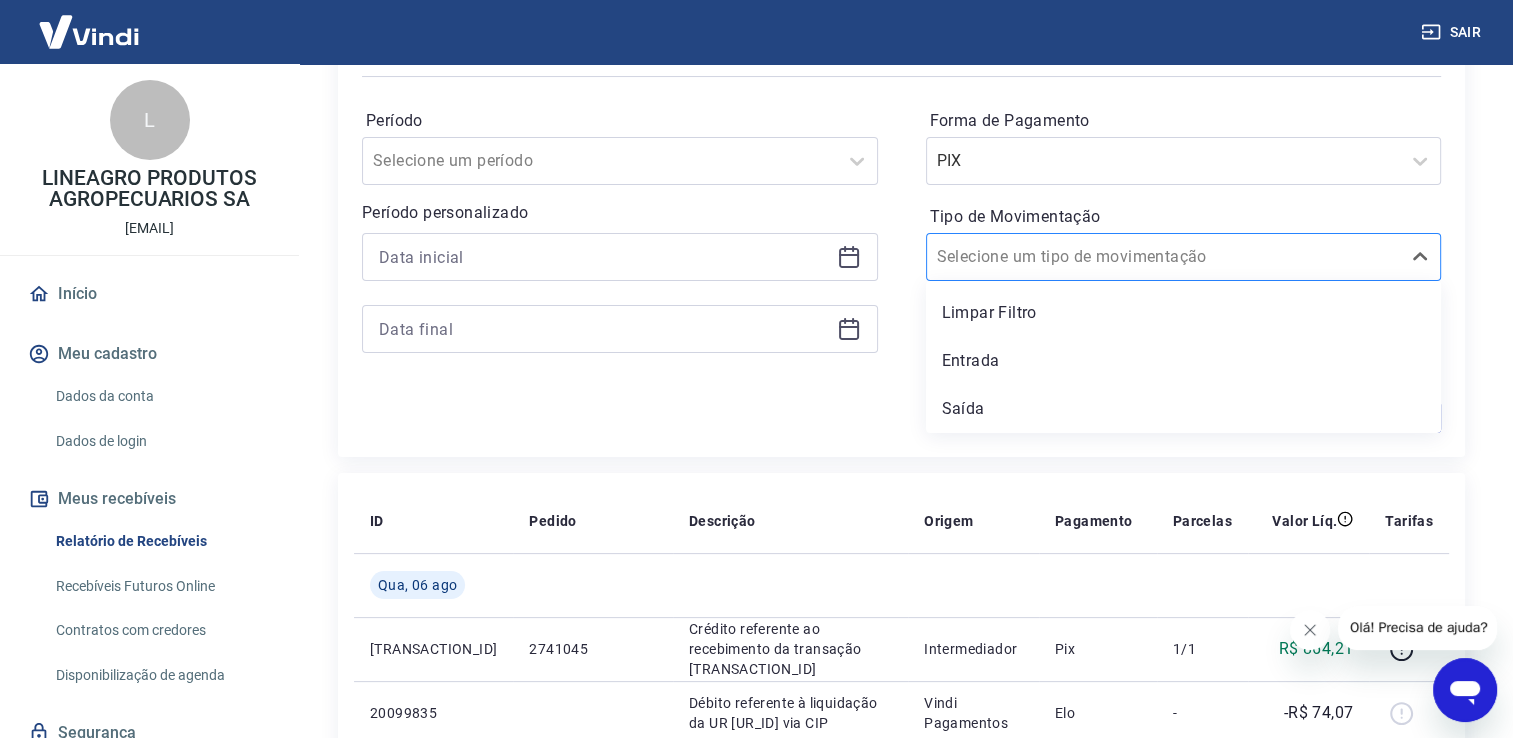 click at bounding box center [1164, 257] 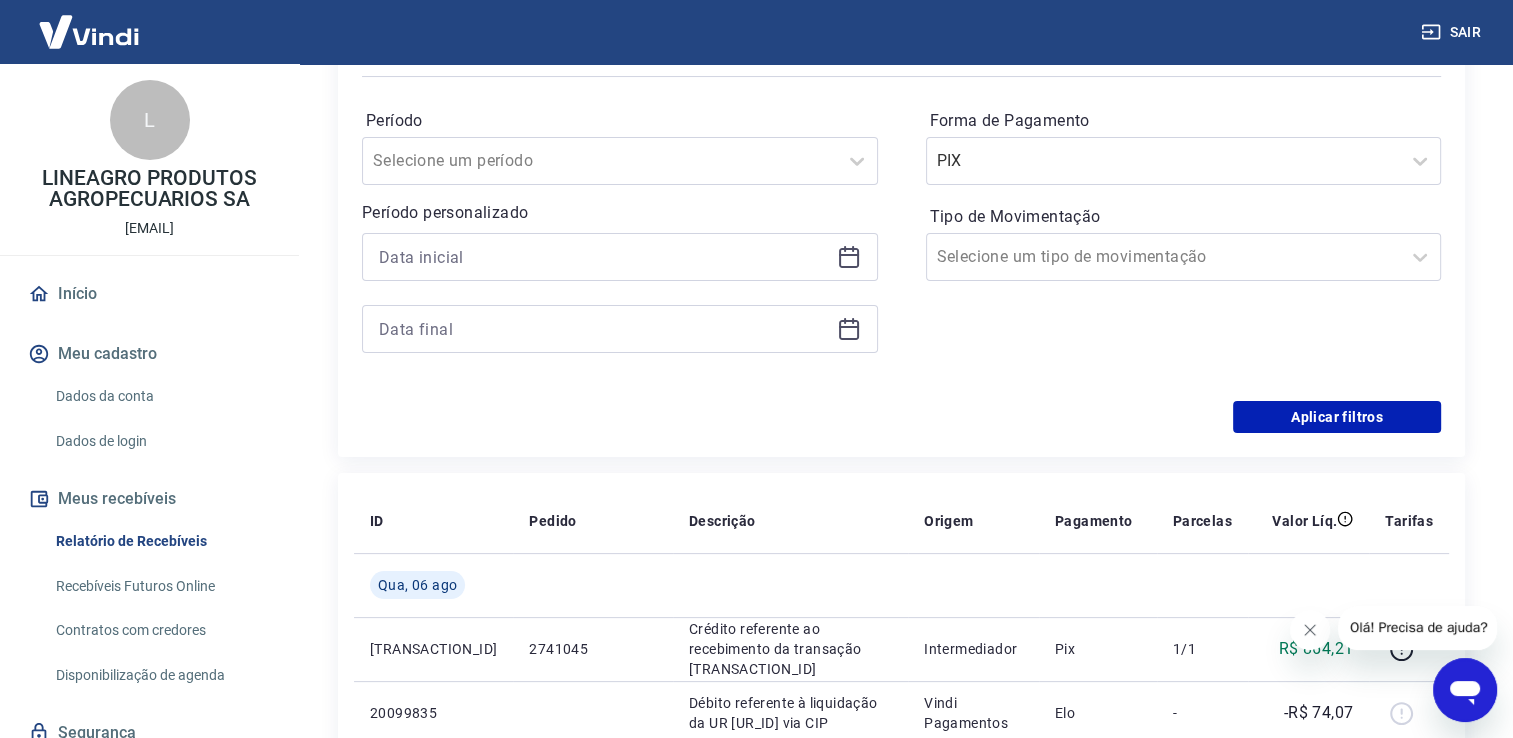 click on "Aplicar filtros" at bounding box center [901, 417] 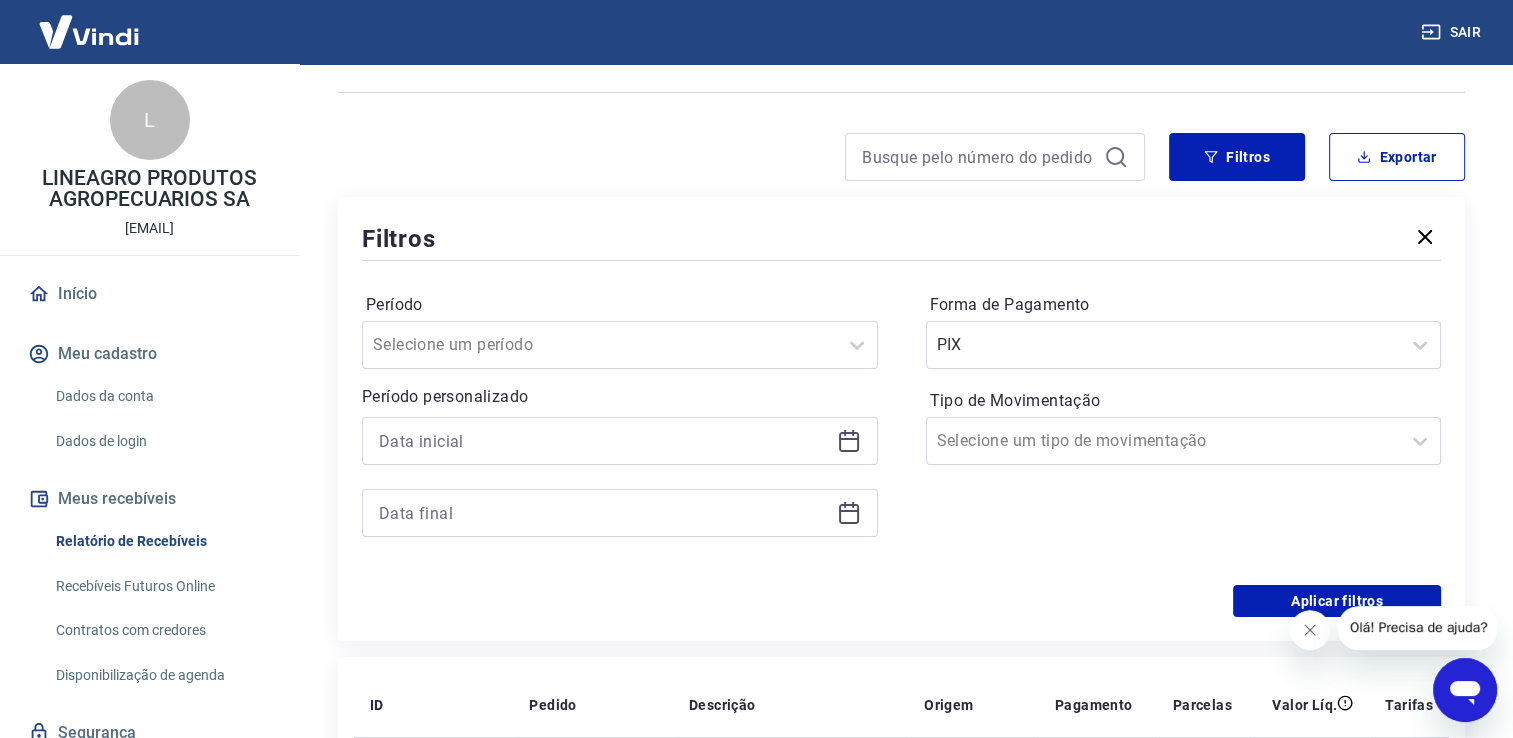 scroll, scrollTop: 200, scrollLeft: 0, axis: vertical 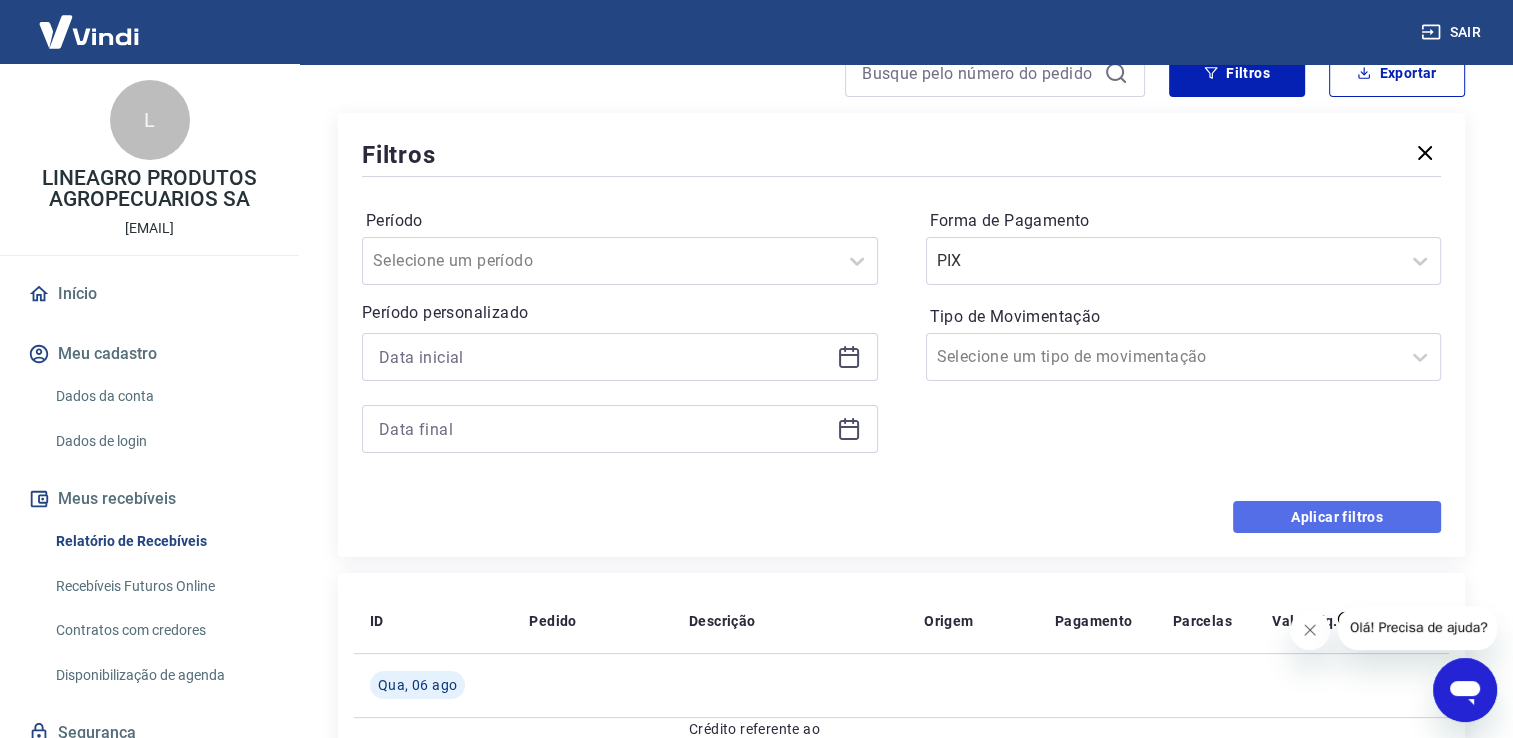 click on "Aplicar filtros" at bounding box center (1337, 517) 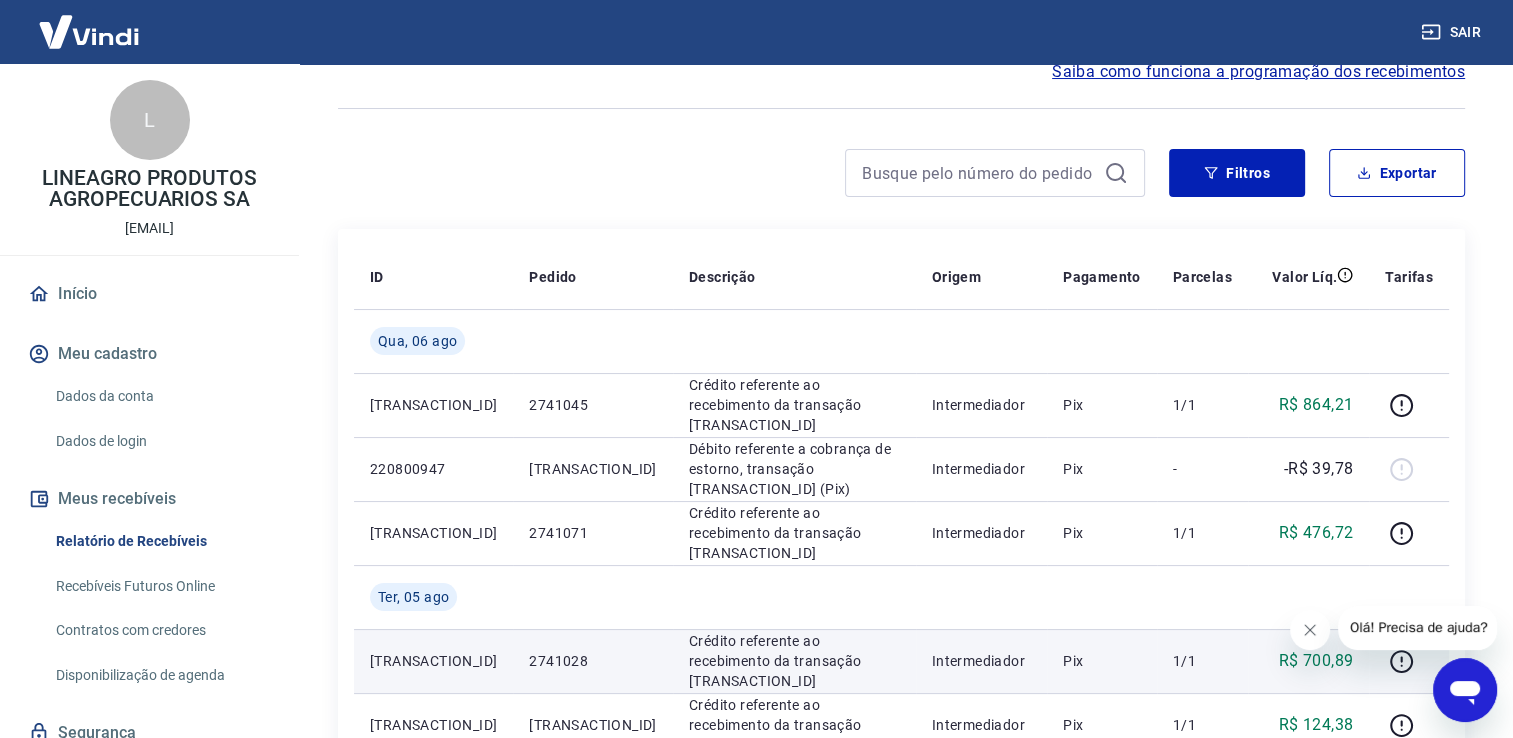 scroll, scrollTop: 0, scrollLeft: 0, axis: both 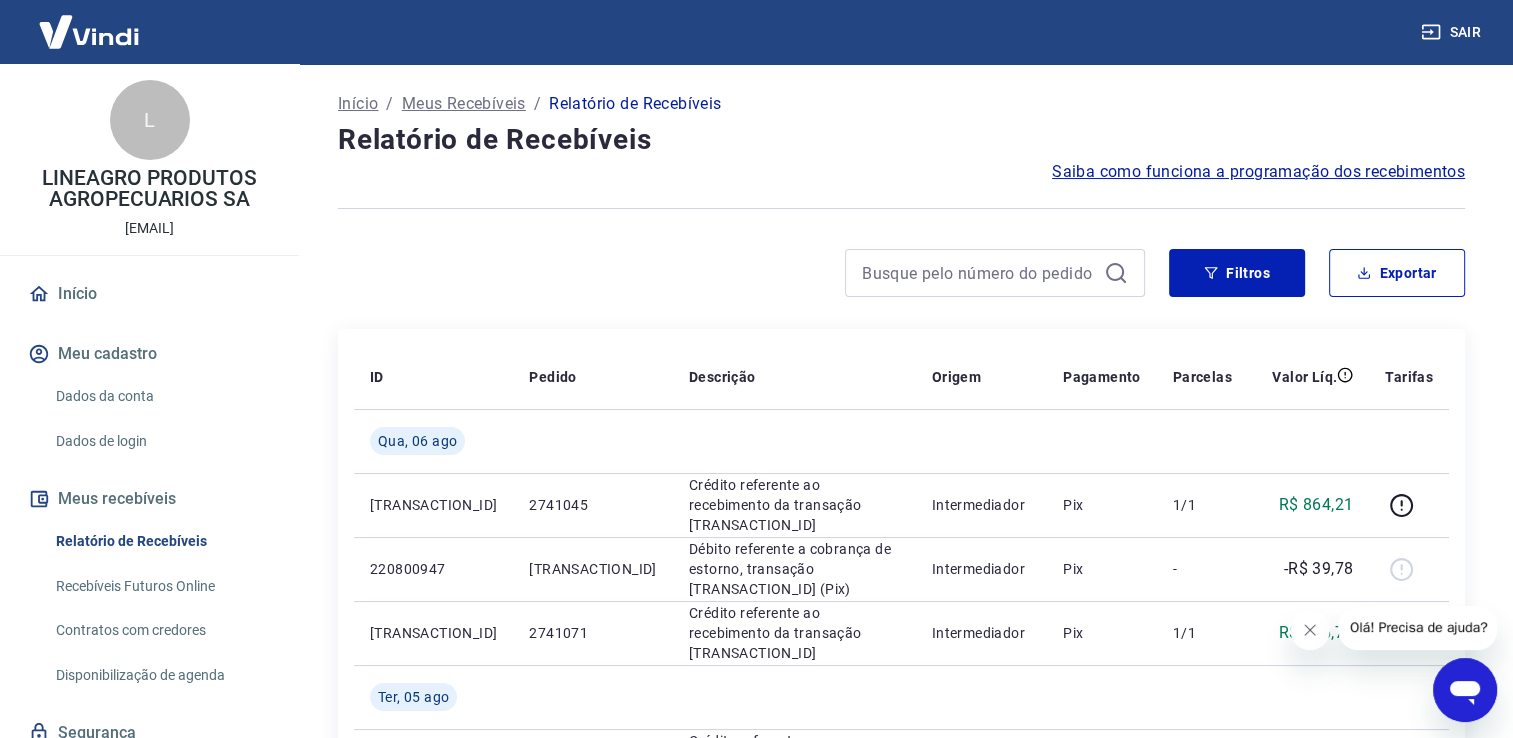 click on "Início / Meus Recebíveis / Relatório de Recebíveis Relatório de Recebíveis Saiba como funciona a programação dos recebimentos Saiba como funciona a programação dos recebimentos Filtros Exportar ID Pedido Descrição Origem Pagamento Parcelas Valor Líq. Tarifas Qua, 06 ago [TRANSACTION_ID] [TRANSACTION_ID] Crédito referente ao recebimento da transação [TRANSACTION_ID] Intermediador Pix 1/1 [PRICE] [TRANSACTION_ID] [TRANSACTION_ID] Débito referente a cobrança de estorno, transação [TRANSACTION_ID] (Pix) Intermediador Pix - [PRICE] [TRANSACTION_ID] [TRANSACTION_ID] Crédito referente ao recebimento da transação [TRANSACTION_ID] Intermediador Pix 1/1 [PRICE] Ter, 05 ago [TRANSACTION_ID] [TRANSACTION_ID] Crédito referente ao recebimento da transação [TRANSACTION_ID] Intermediador Pix 1/1 [PRICE] [TRANSACTION_ID] [TRANSACTION_ID] Crédito referente ao recebimento da transação [TRANSACTION_ID] Intermediador Pix 1/1 [PRICE] [TRANSACTION_ID]" at bounding box center [901, 1094] 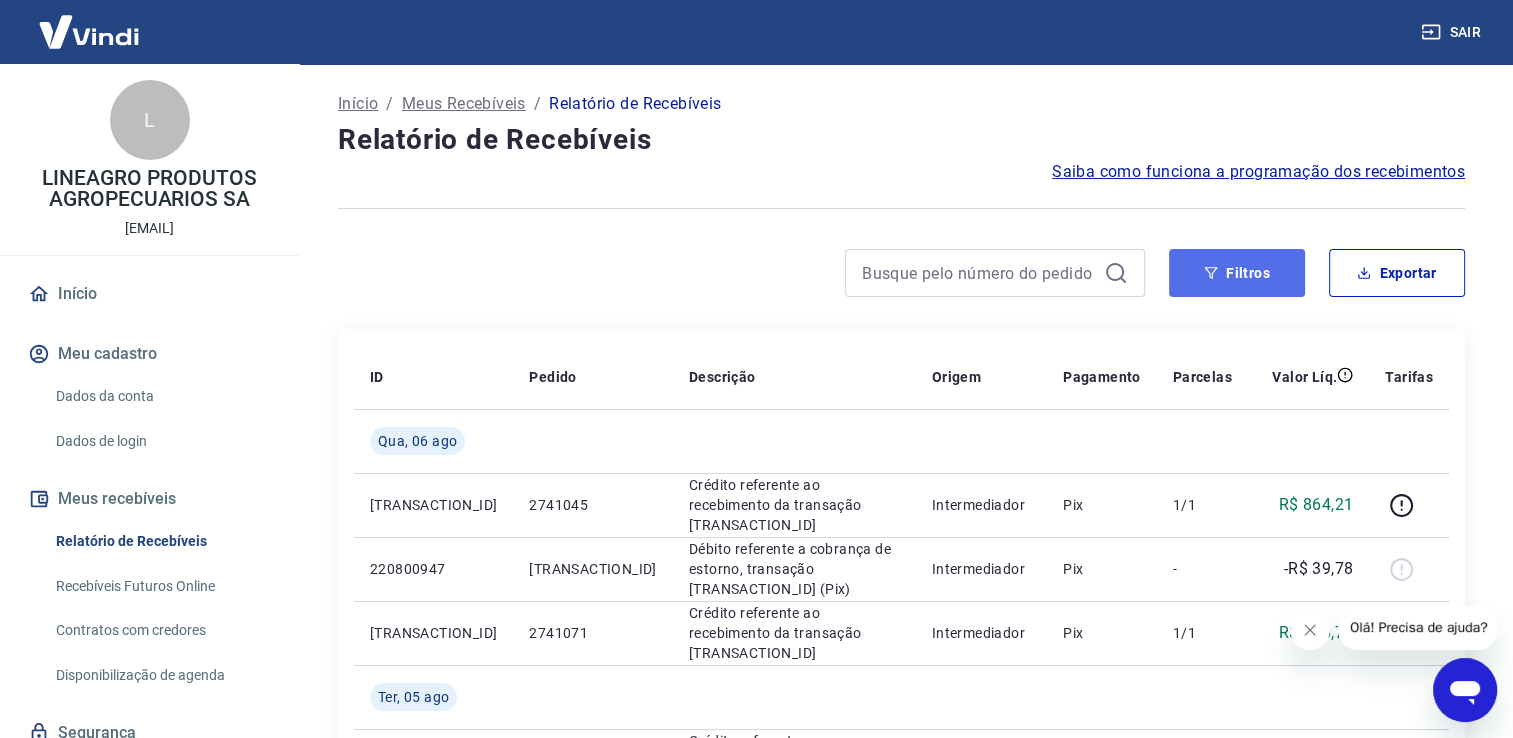 click 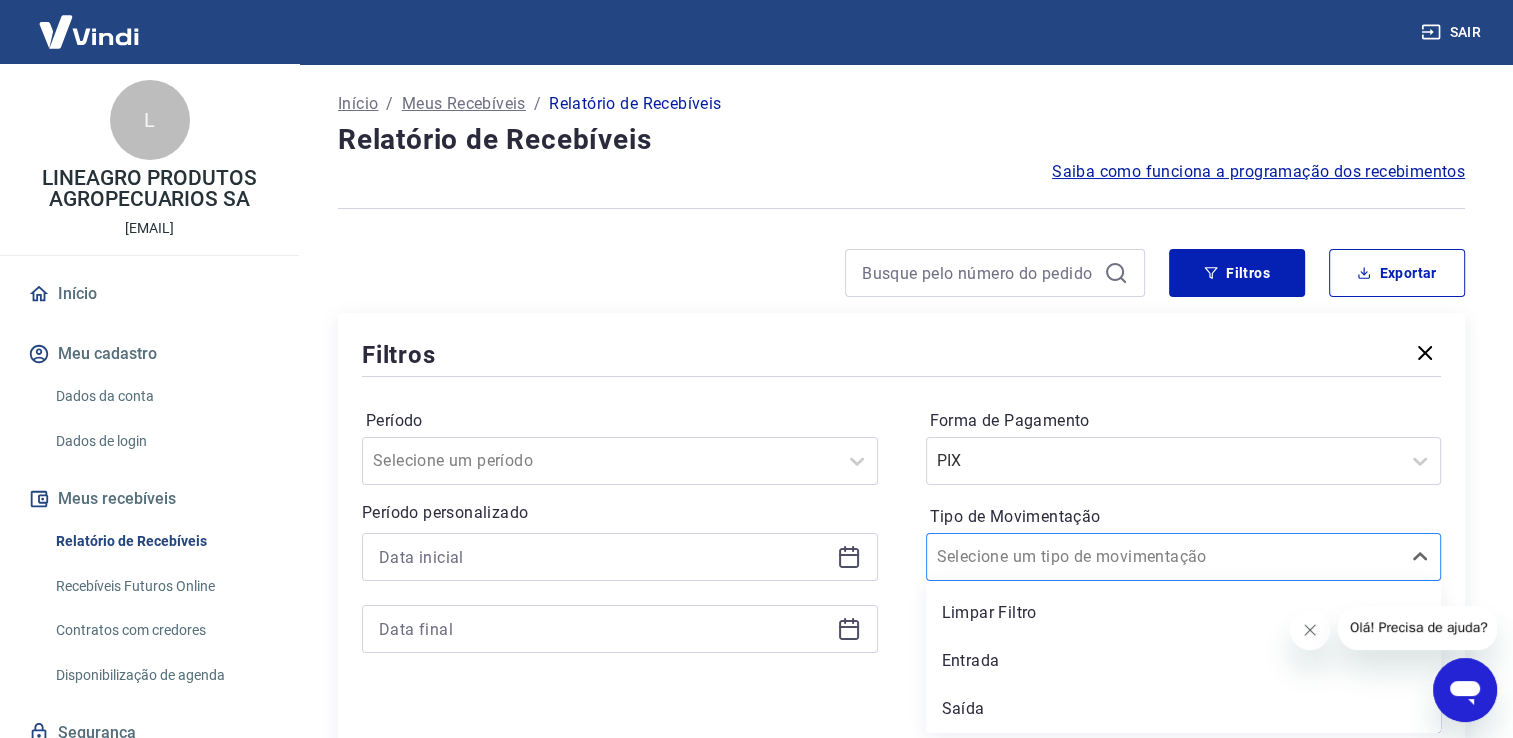 click on "Tipo de Movimentação" at bounding box center (1038, 557) 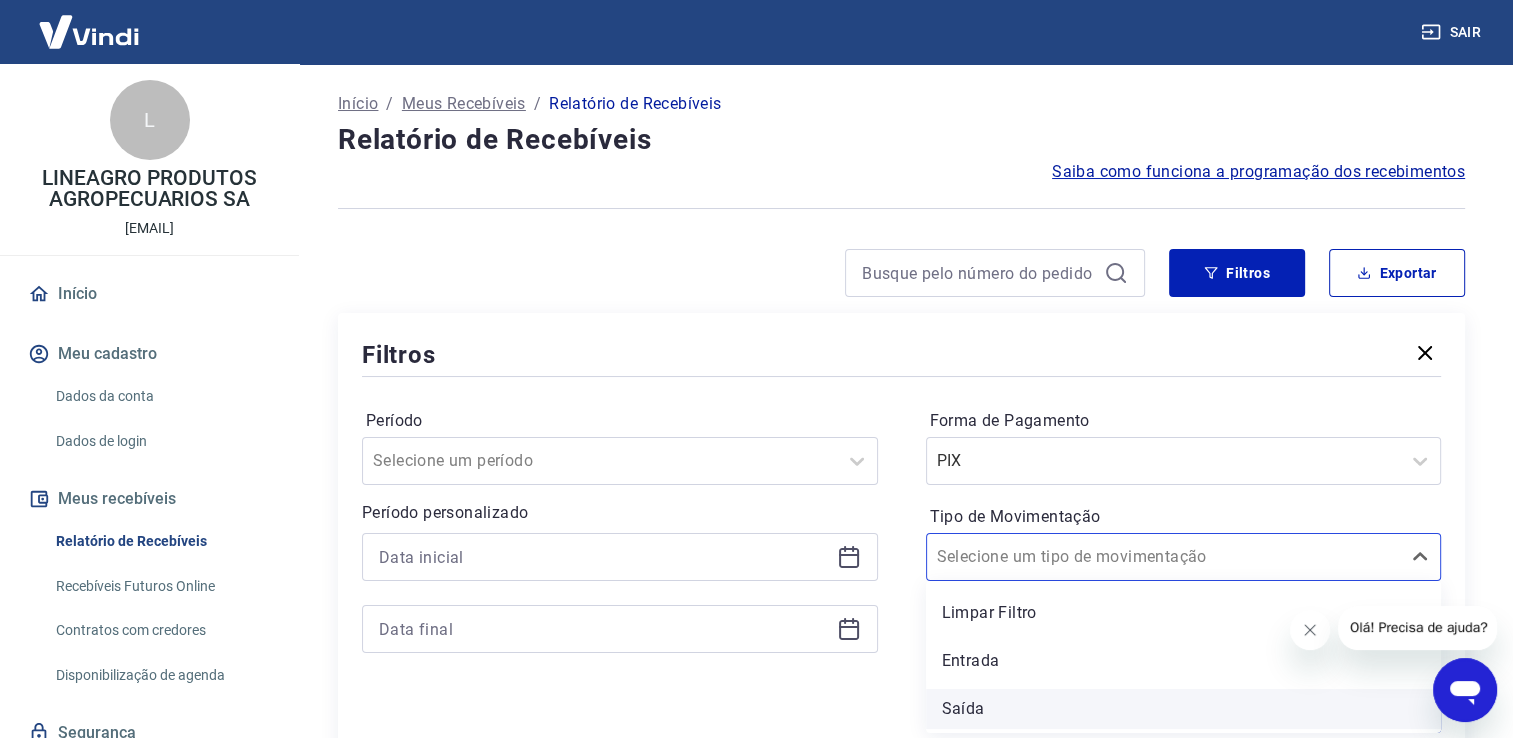 click on "Saída" at bounding box center [1184, 709] 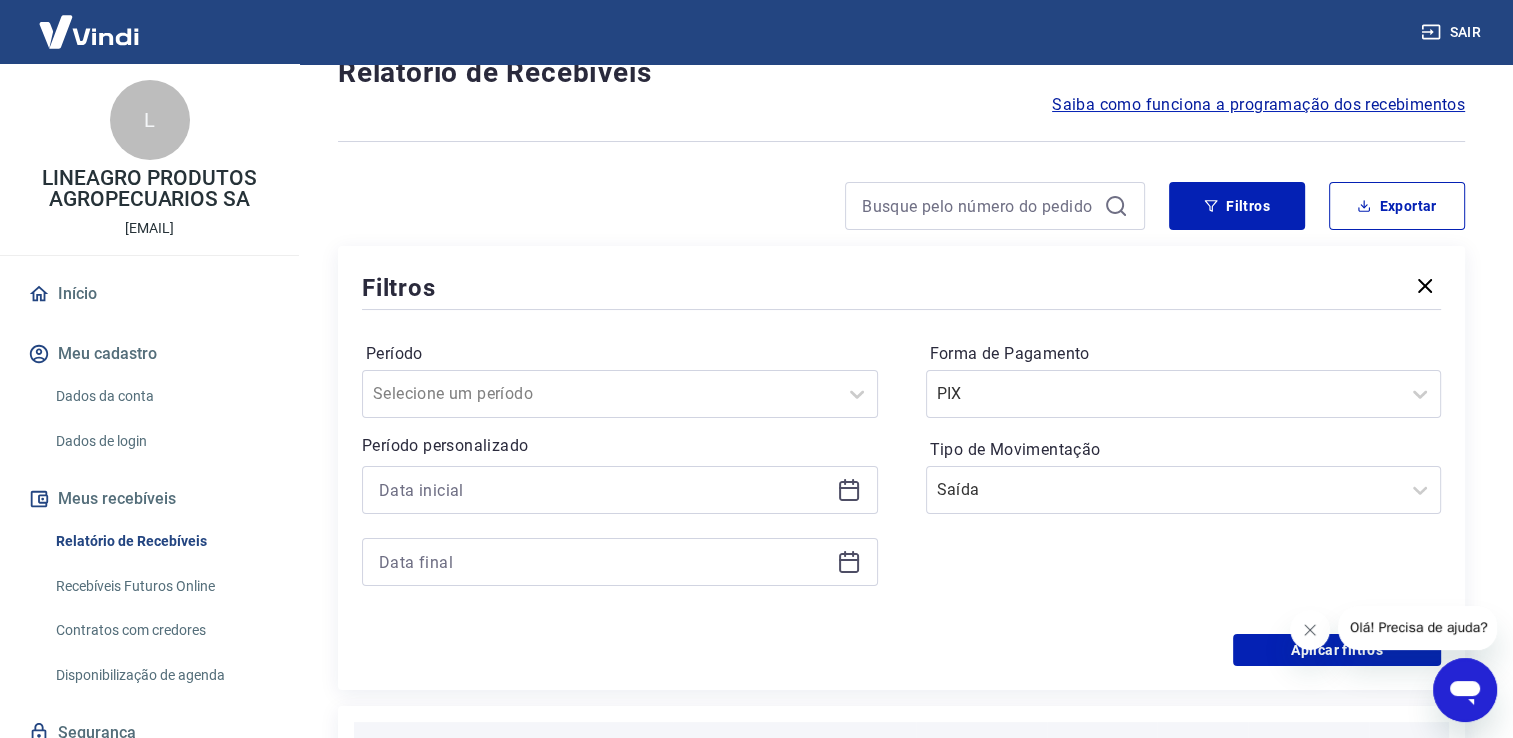 scroll, scrollTop: 200, scrollLeft: 0, axis: vertical 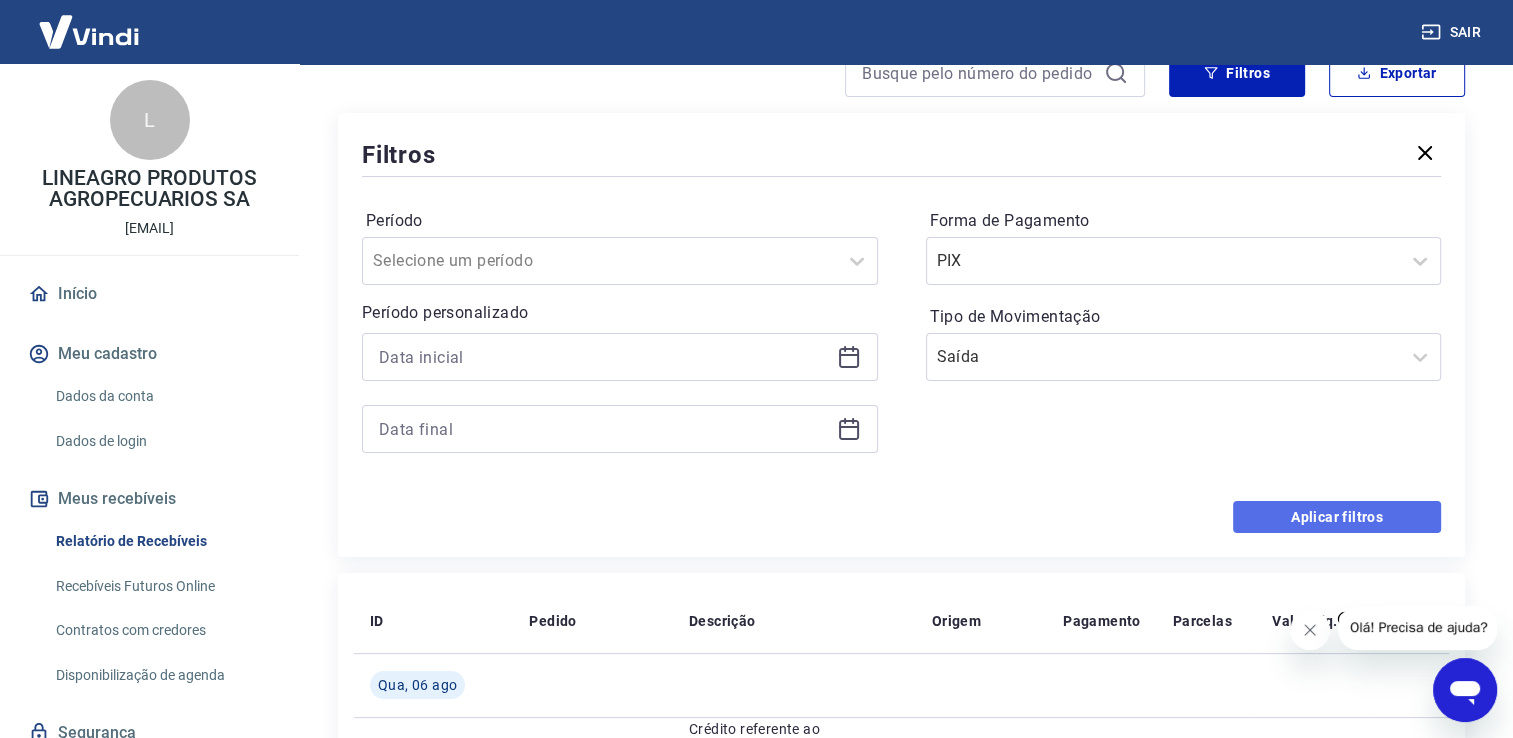 click on "Aplicar filtros" at bounding box center (1337, 517) 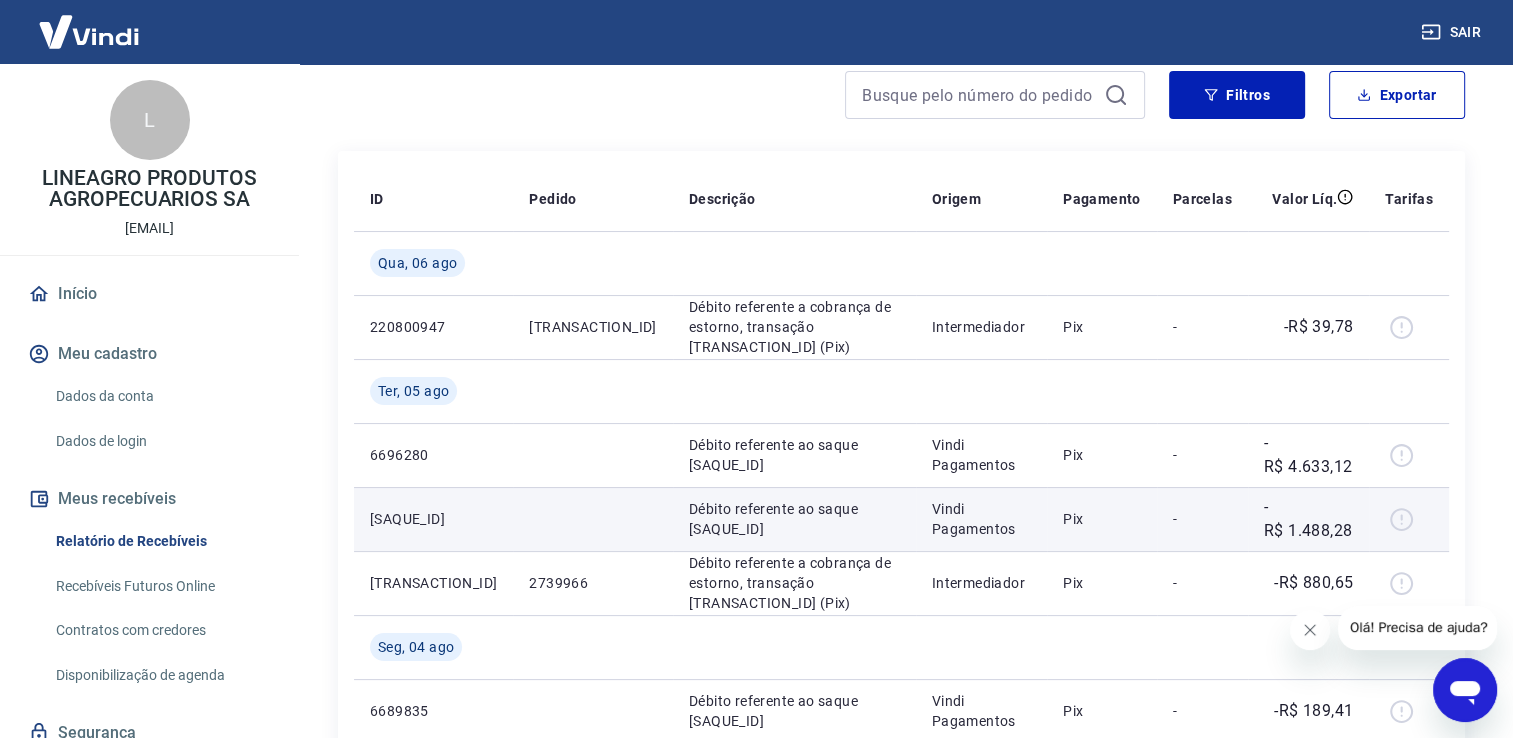 scroll, scrollTop: 200, scrollLeft: 0, axis: vertical 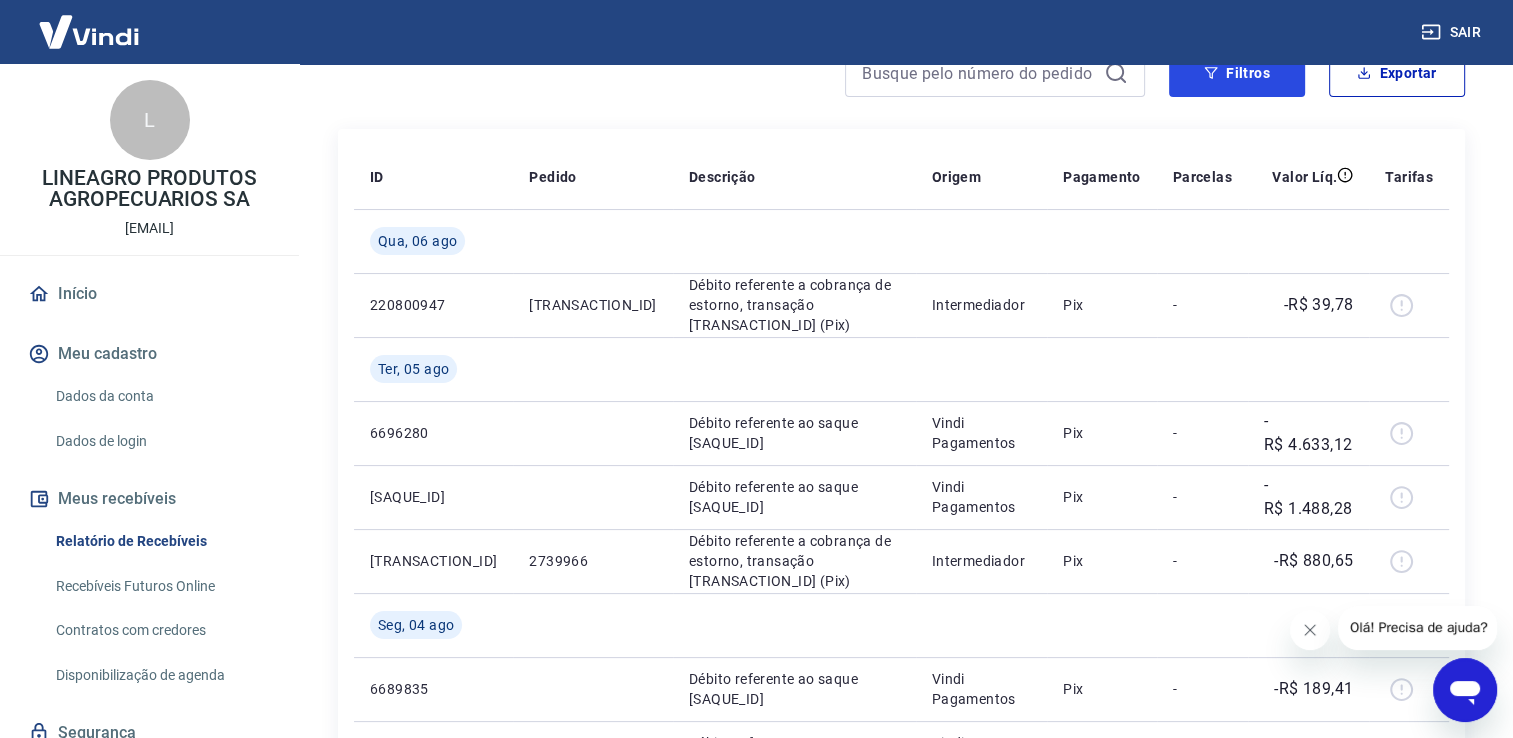 click on "Filtros" at bounding box center (1237, 73) 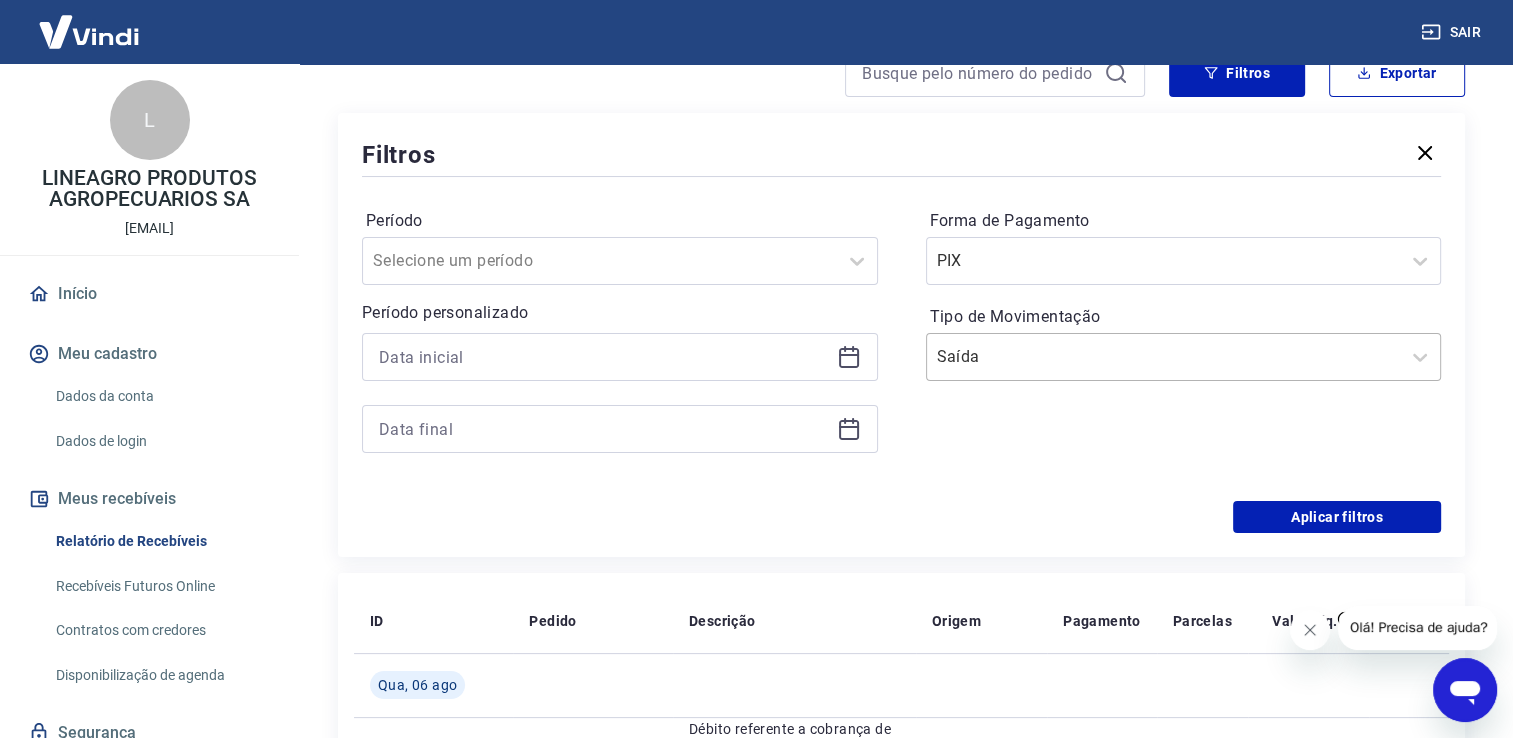 click on "Tipo de Movimentação" at bounding box center [1038, 357] 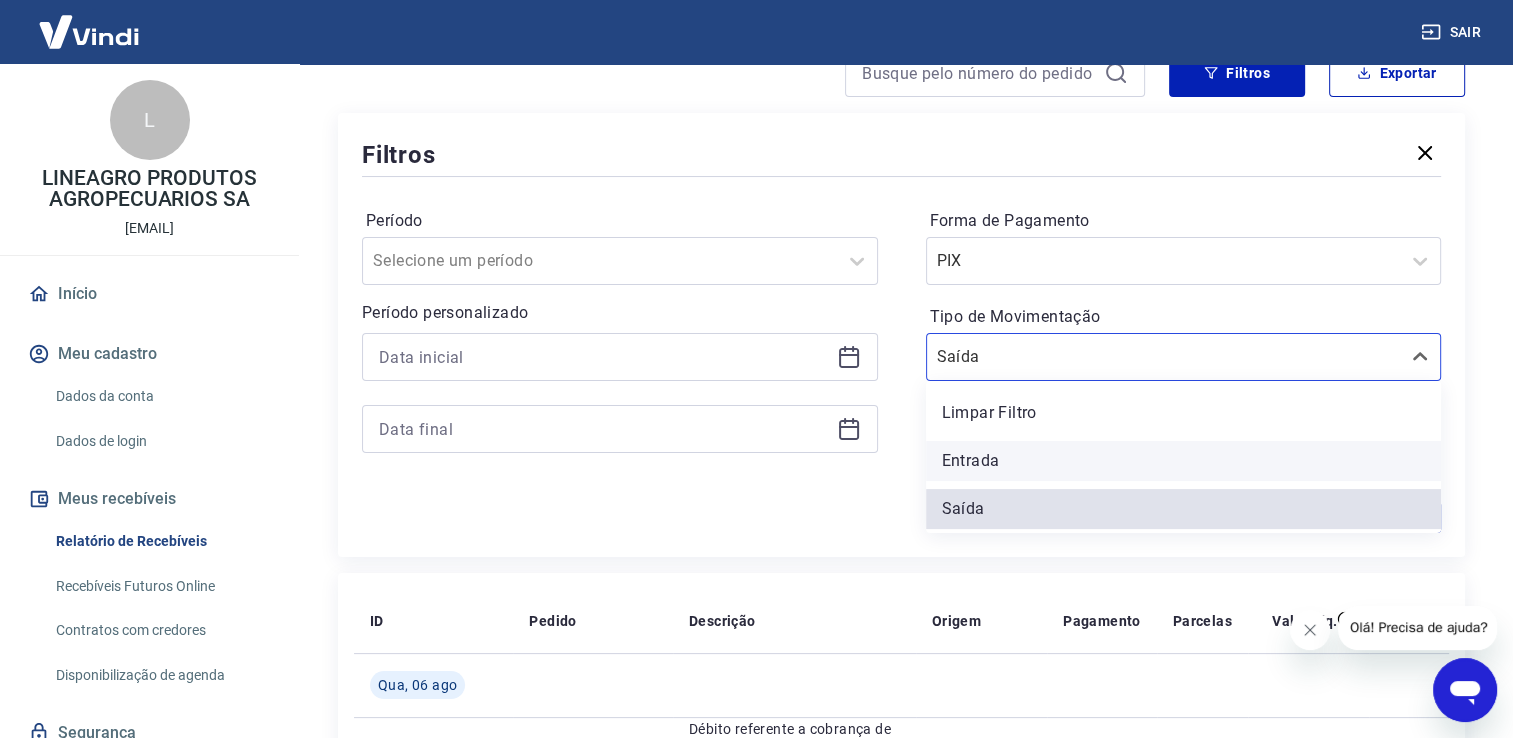 click on "Entrada" at bounding box center (1184, 461) 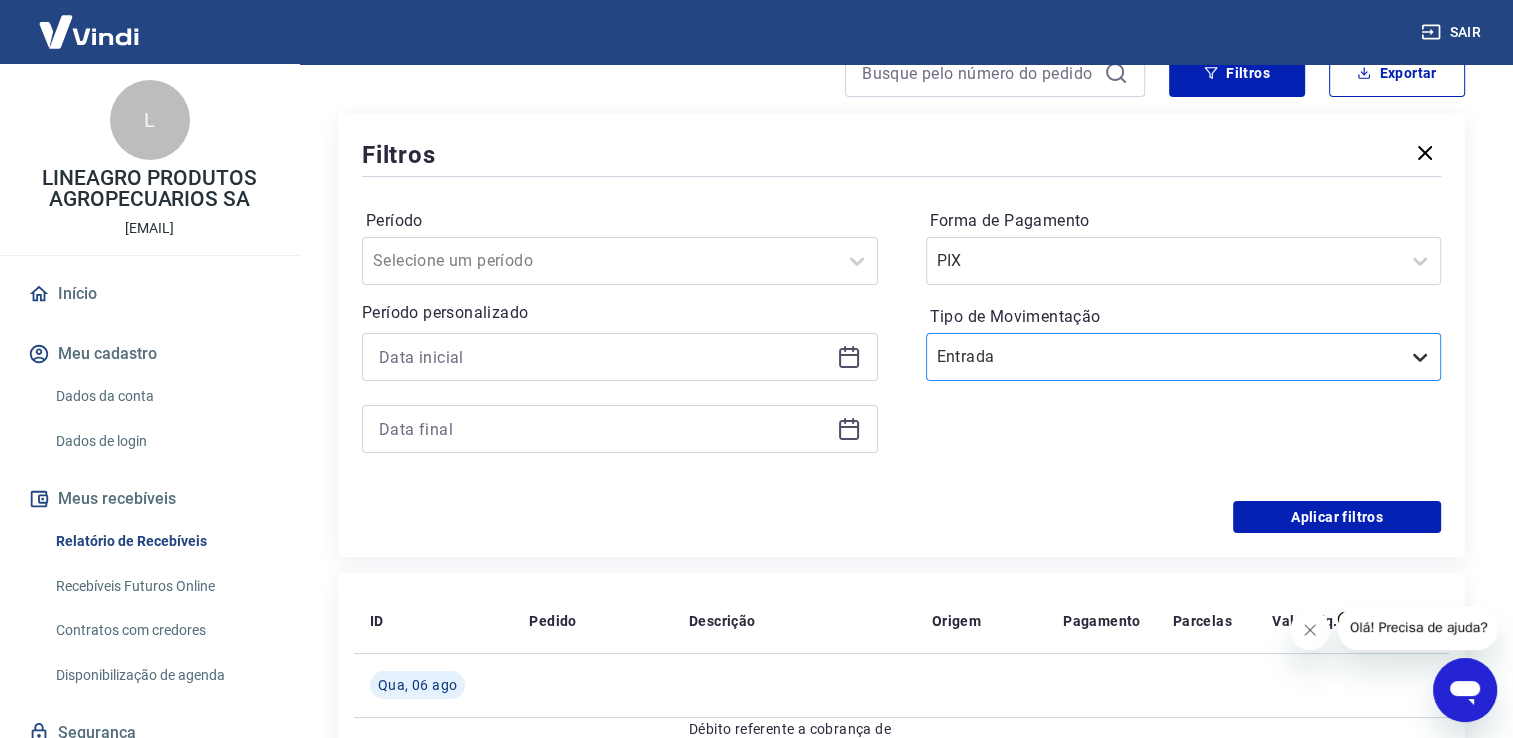 click at bounding box center (1420, 357) 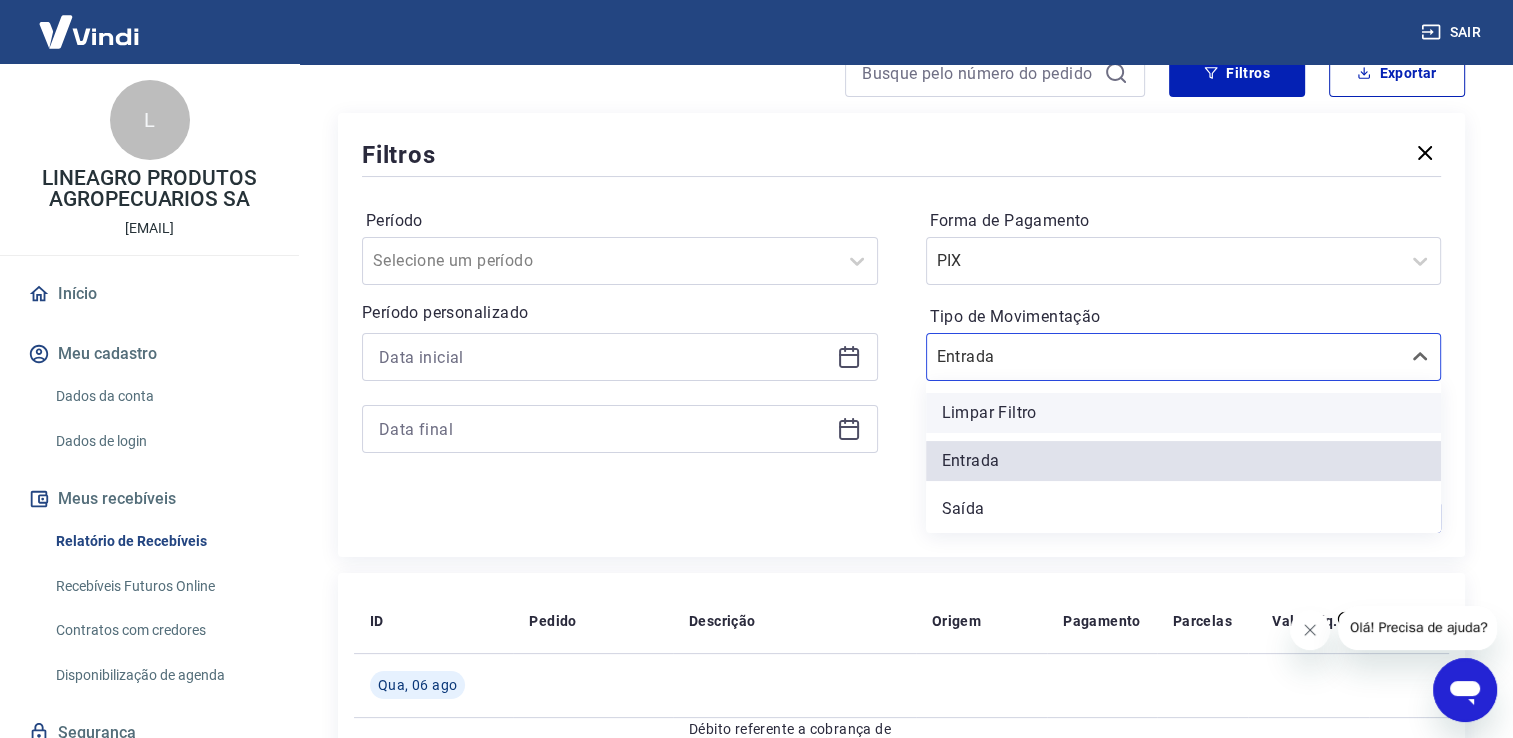 click on "Limpar Filtro" at bounding box center (1184, 413) 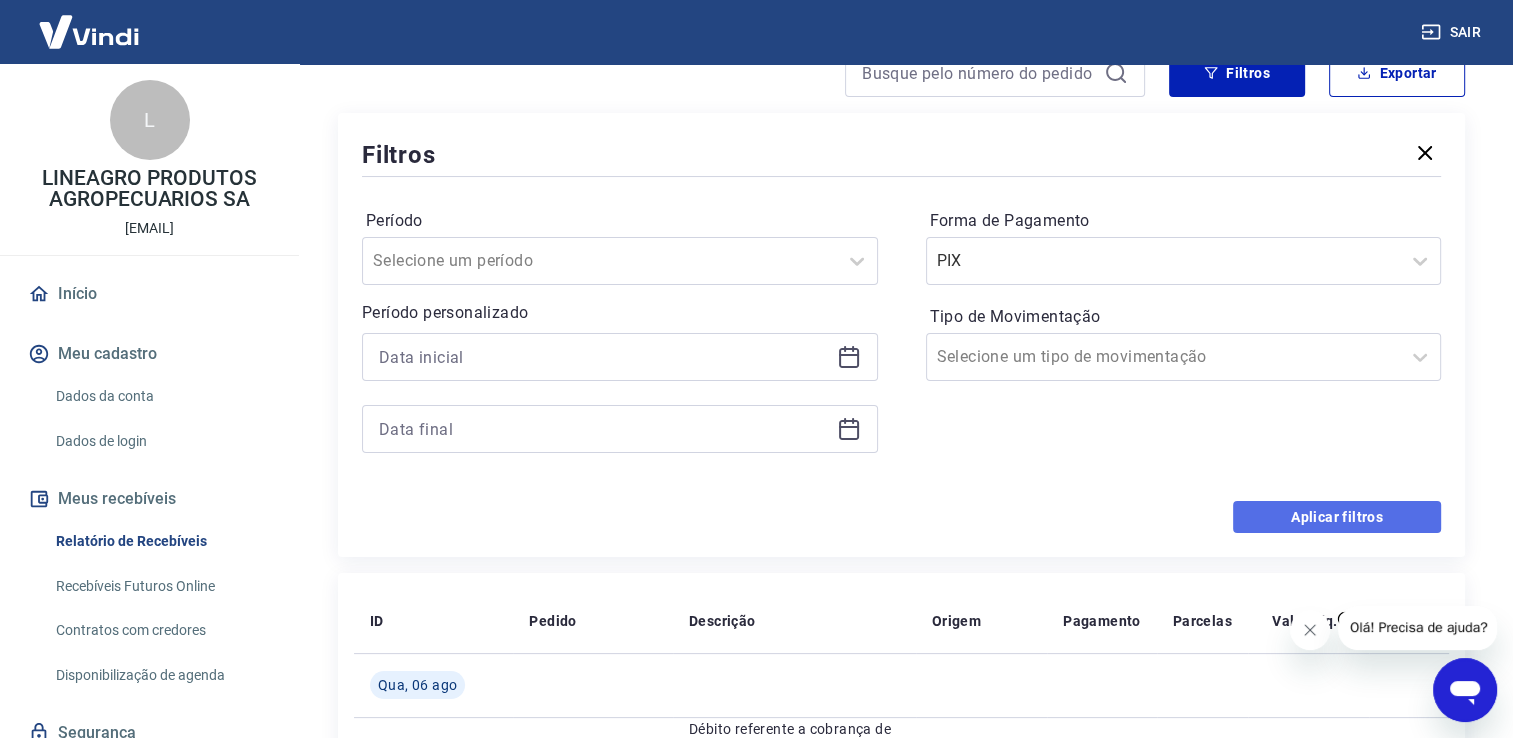 click on "Aplicar filtros" at bounding box center (1337, 517) 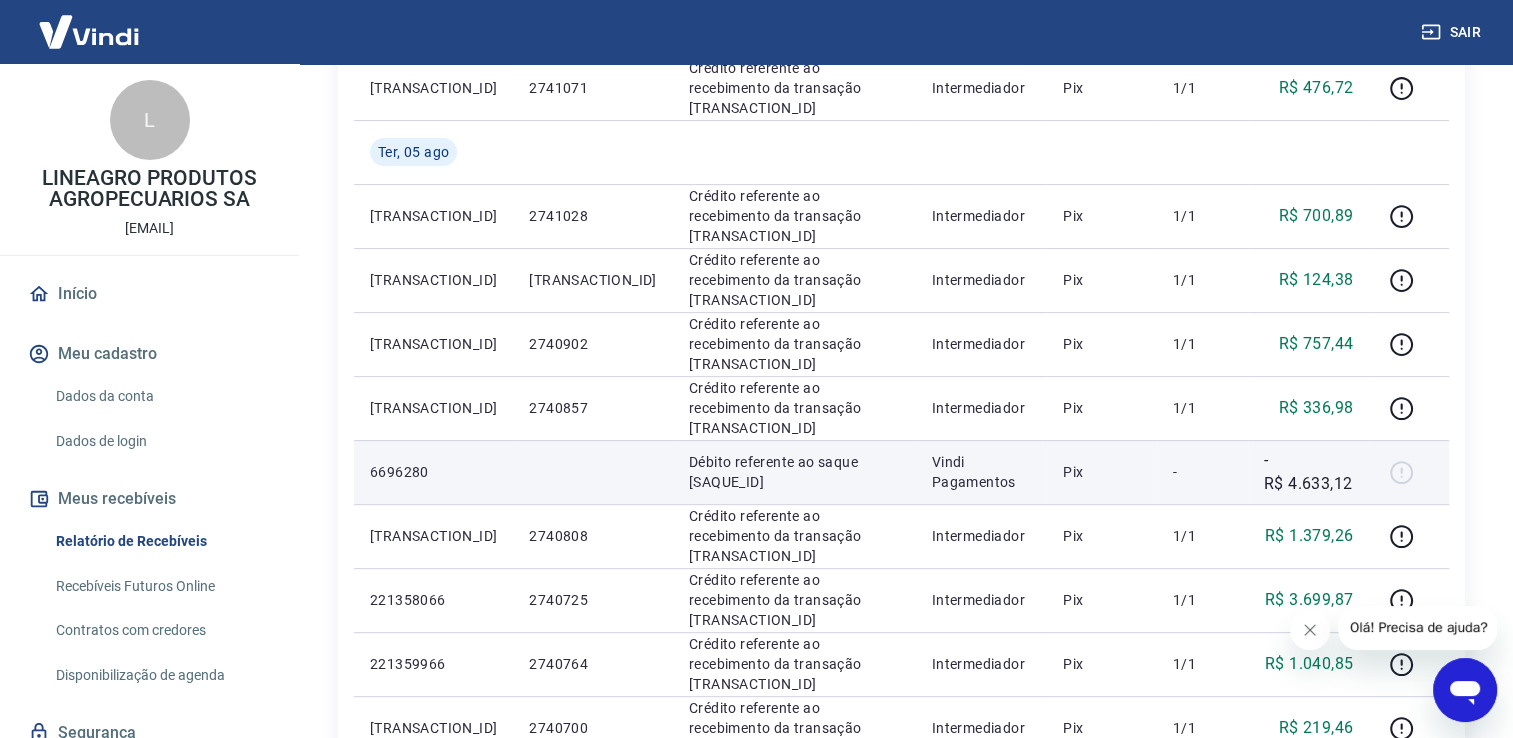 scroll, scrollTop: 500, scrollLeft: 0, axis: vertical 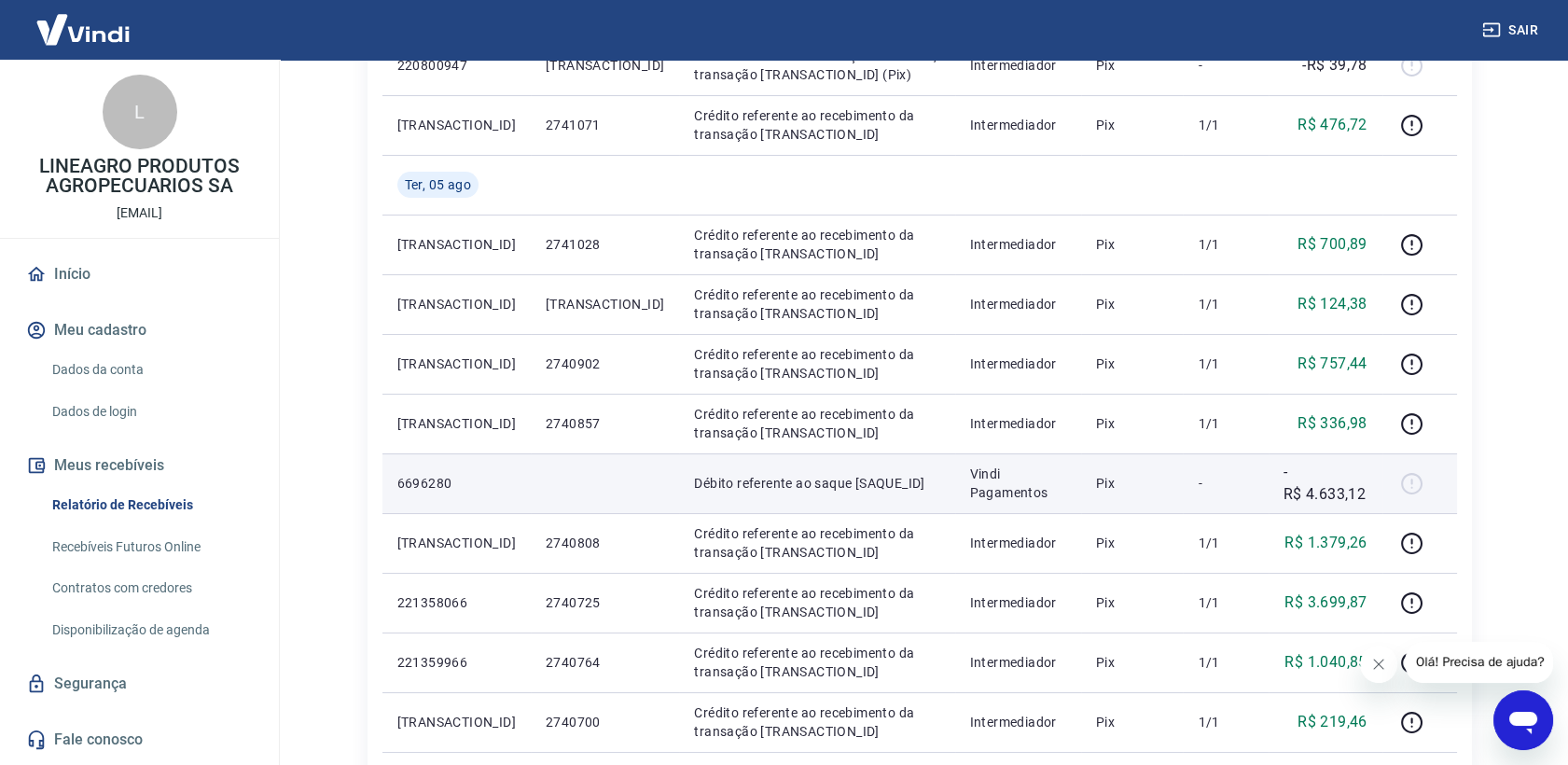 click at bounding box center [1420, 483] 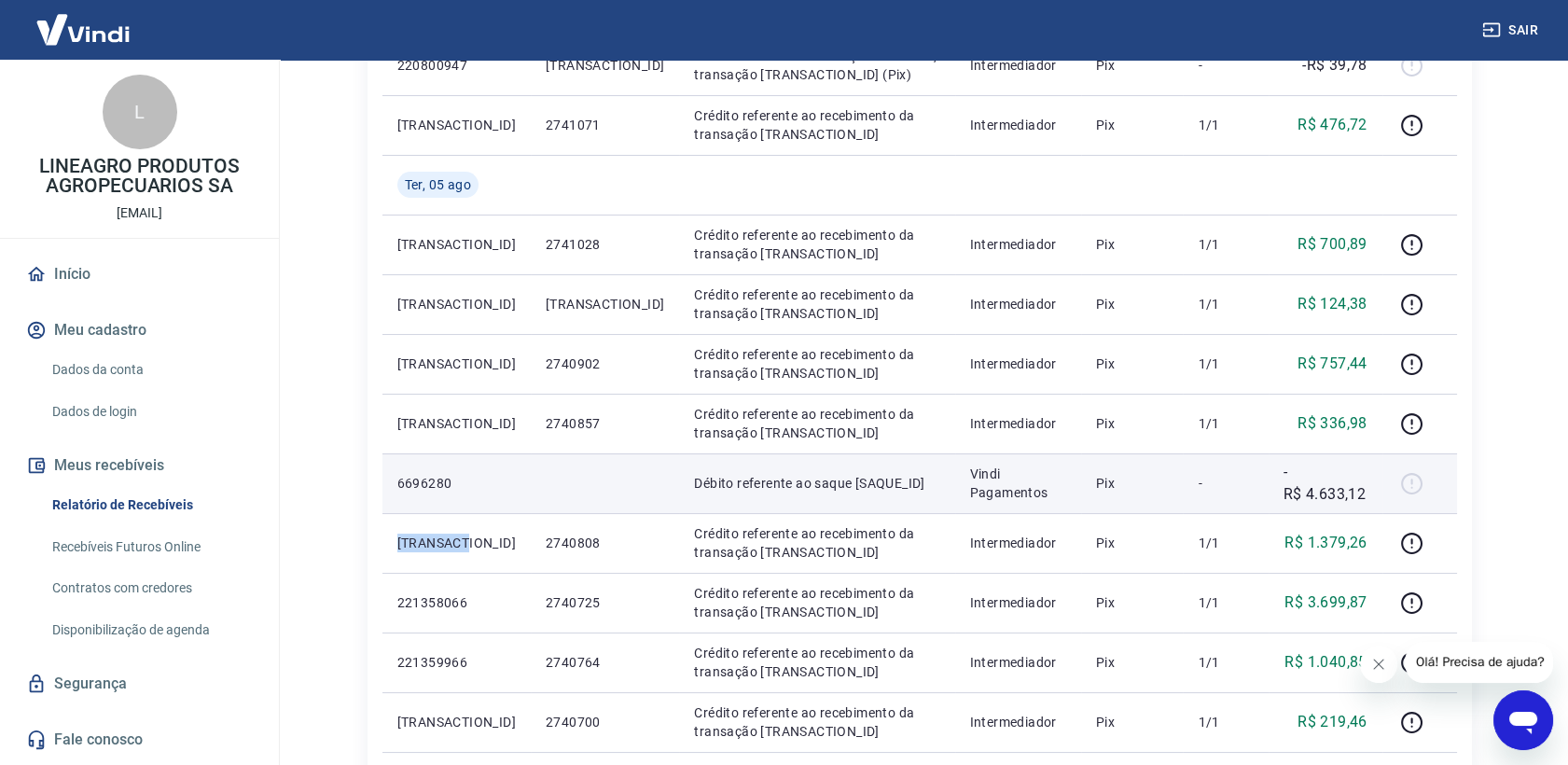 click at bounding box center [1420, 483] 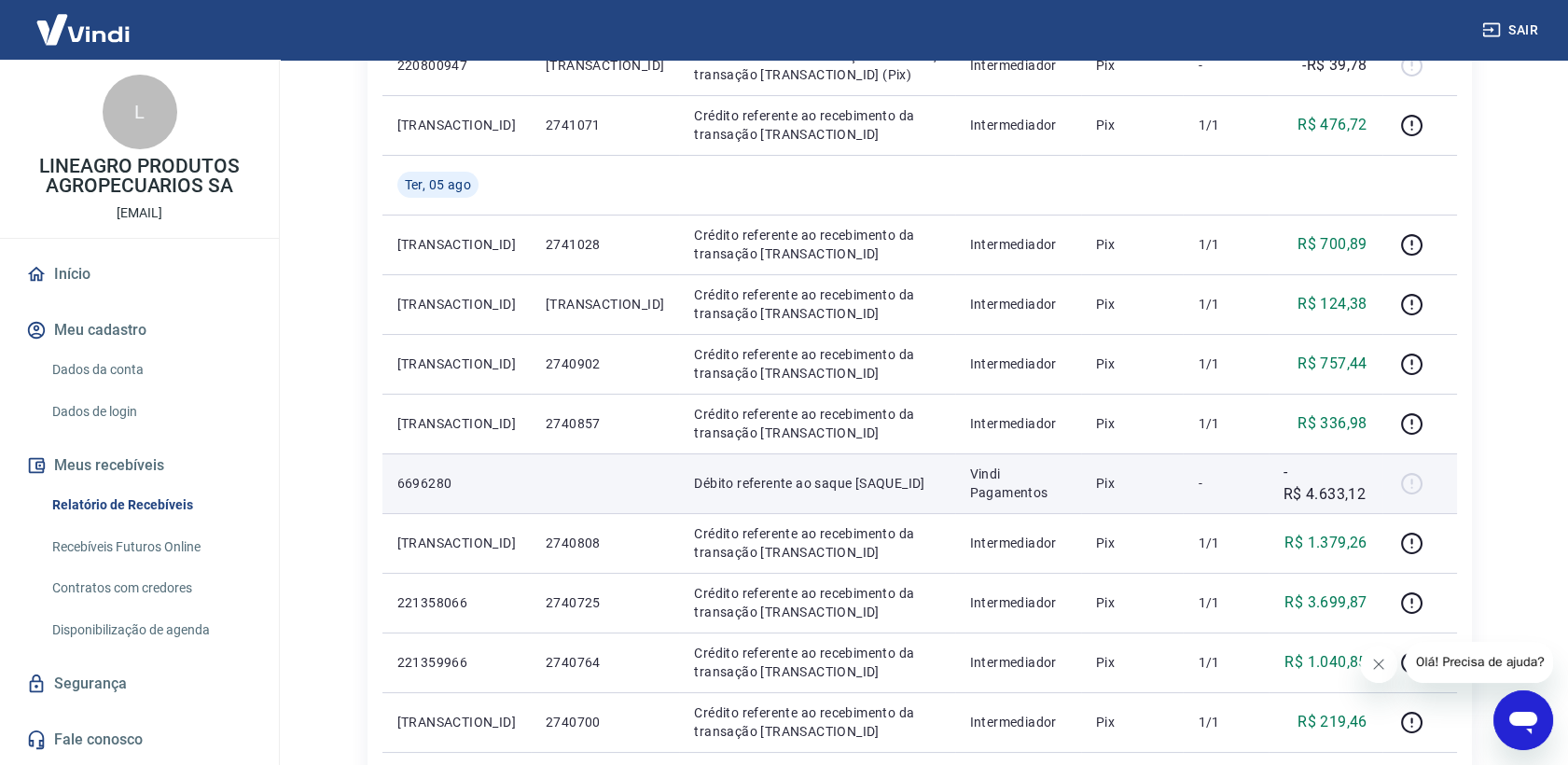 drag, startPoint x: 1388, startPoint y: 489, endPoint x: 1406, endPoint y: 489, distance: 18 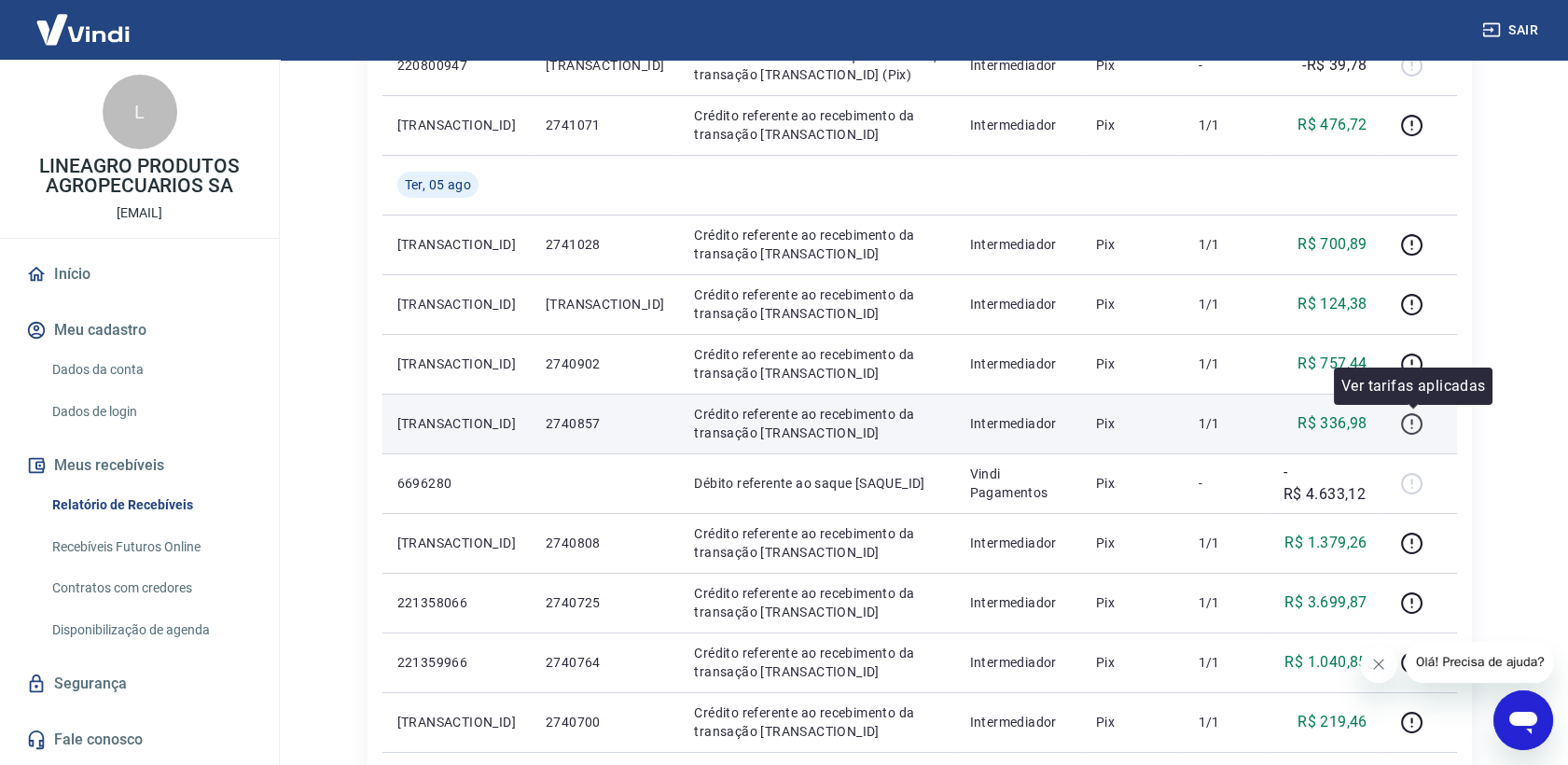 click 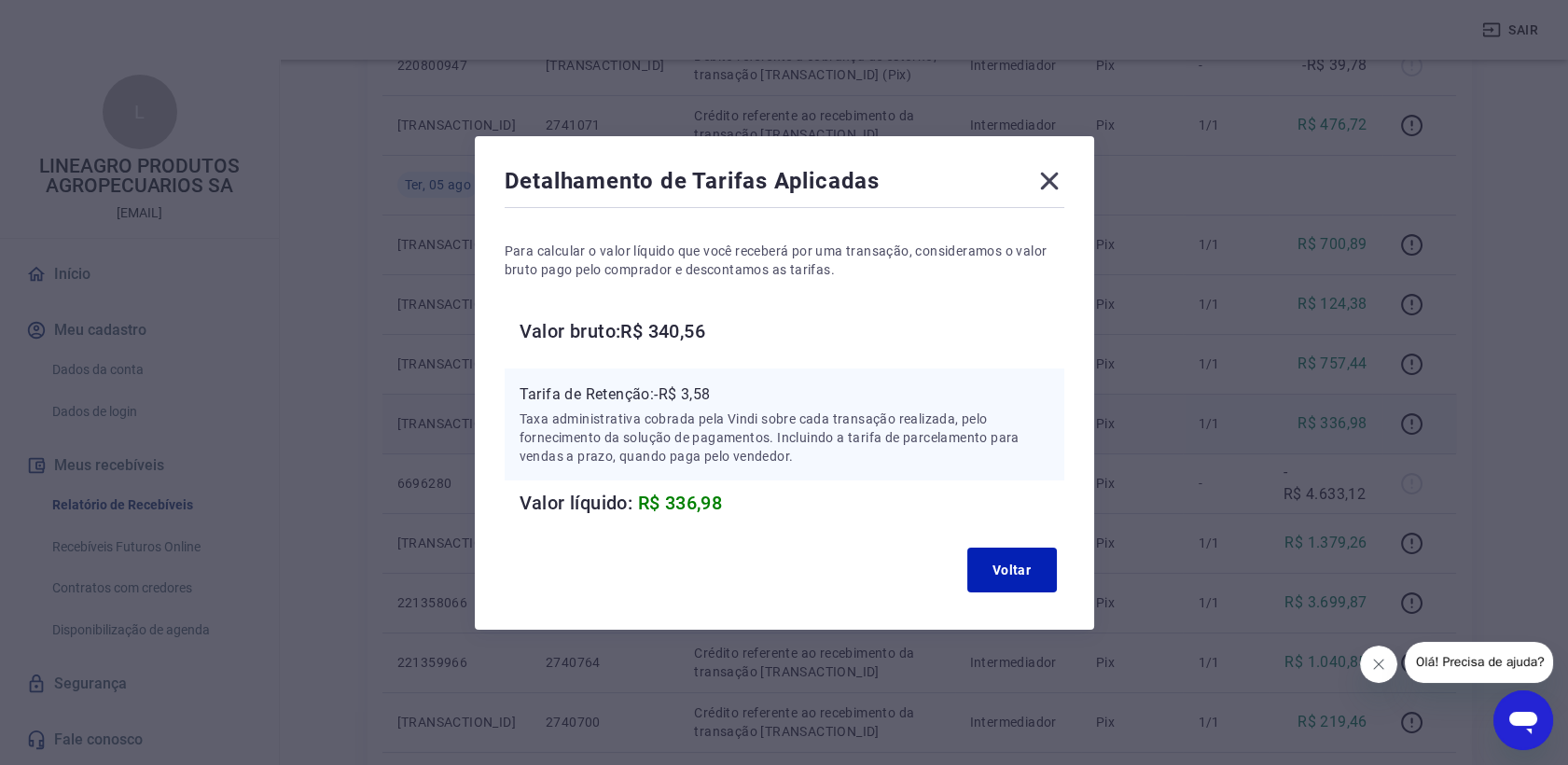 click 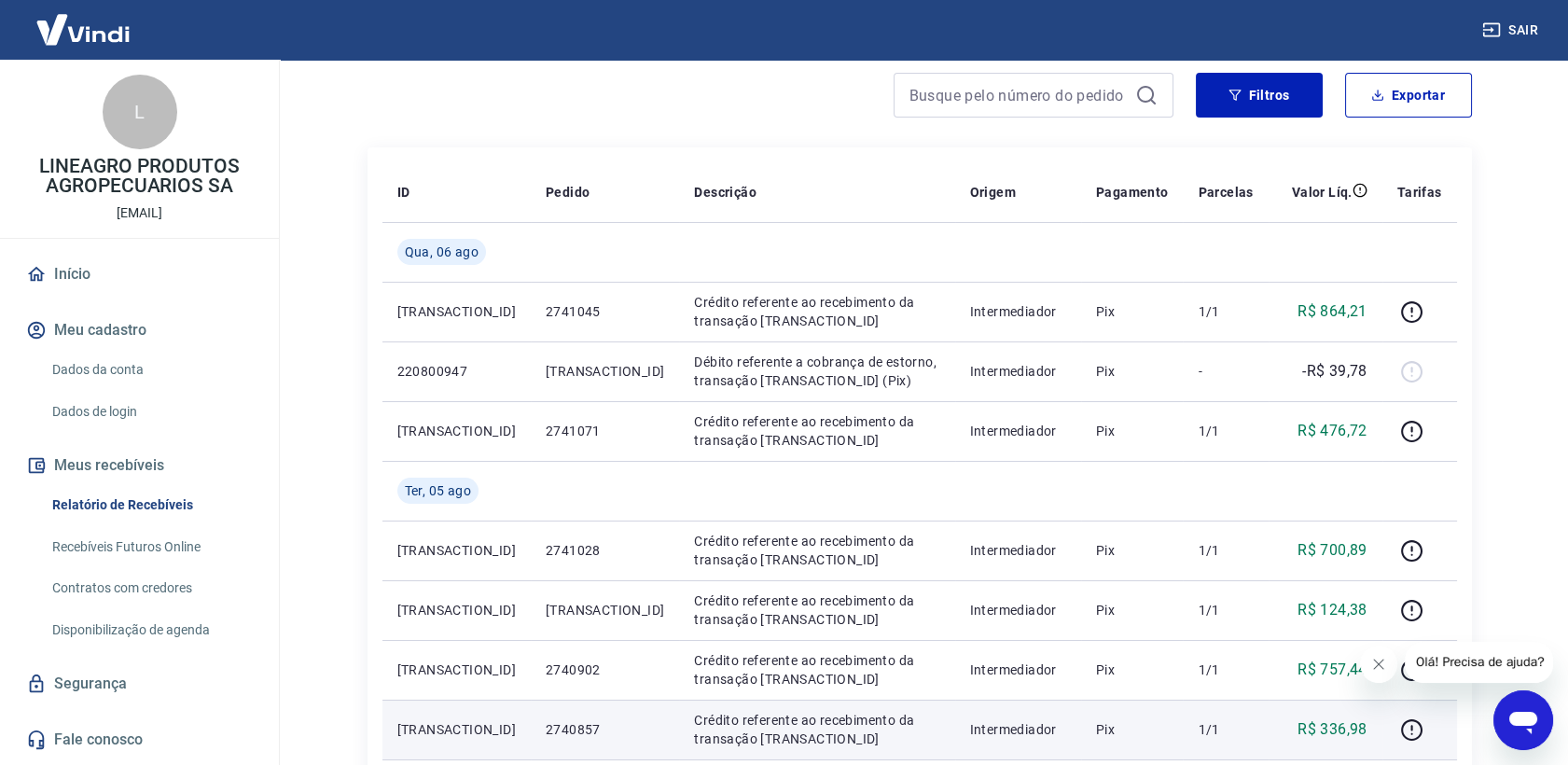 scroll, scrollTop: 207, scrollLeft: 0, axis: vertical 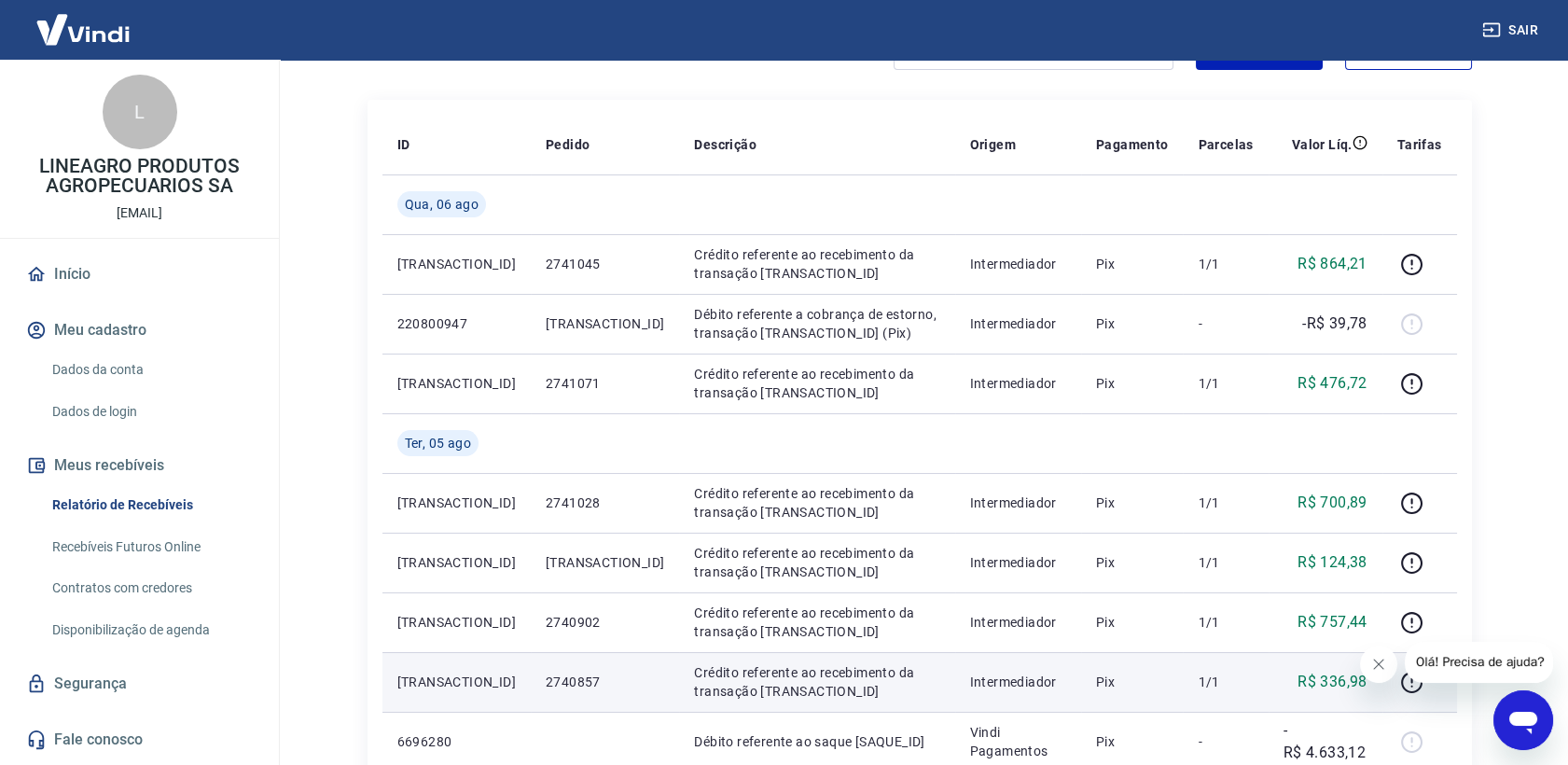 click on "Relatório de Recebíveis" at bounding box center (150, 505) 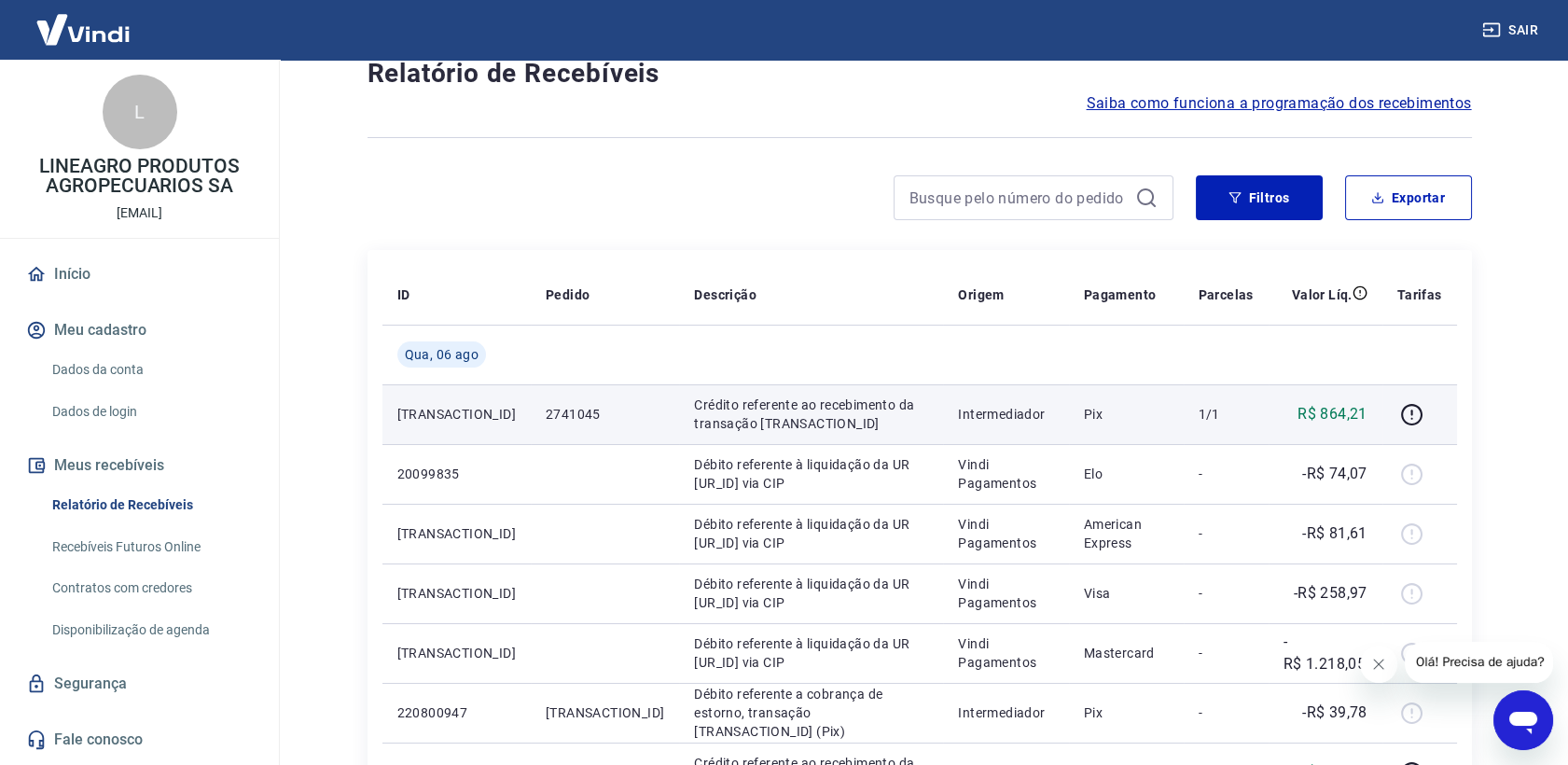 scroll, scrollTop: 104, scrollLeft: 0, axis: vertical 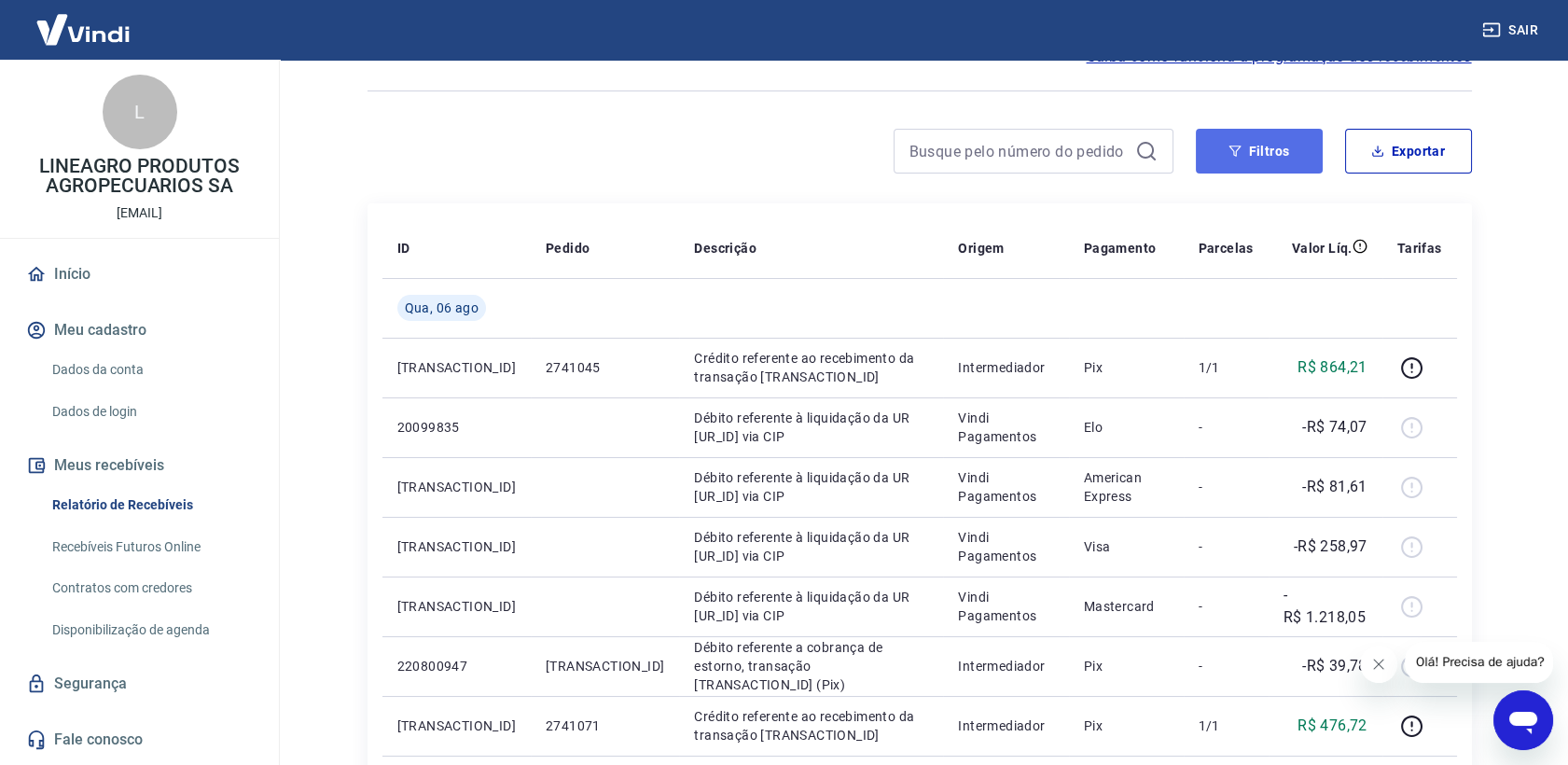 click on "Filtros" at bounding box center [1259, 151] 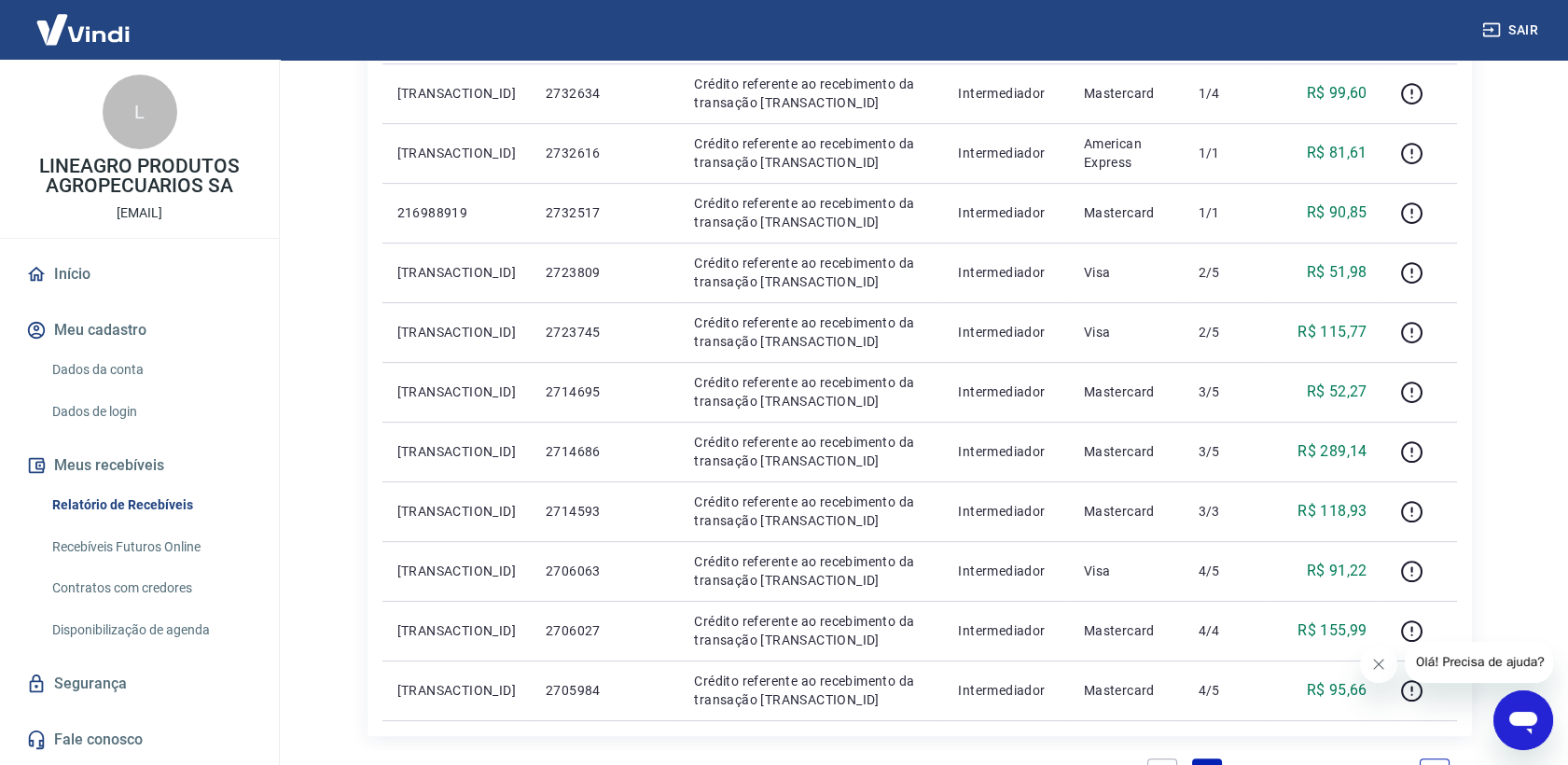 scroll, scrollTop: 1554, scrollLeft: 0, axis: vertical 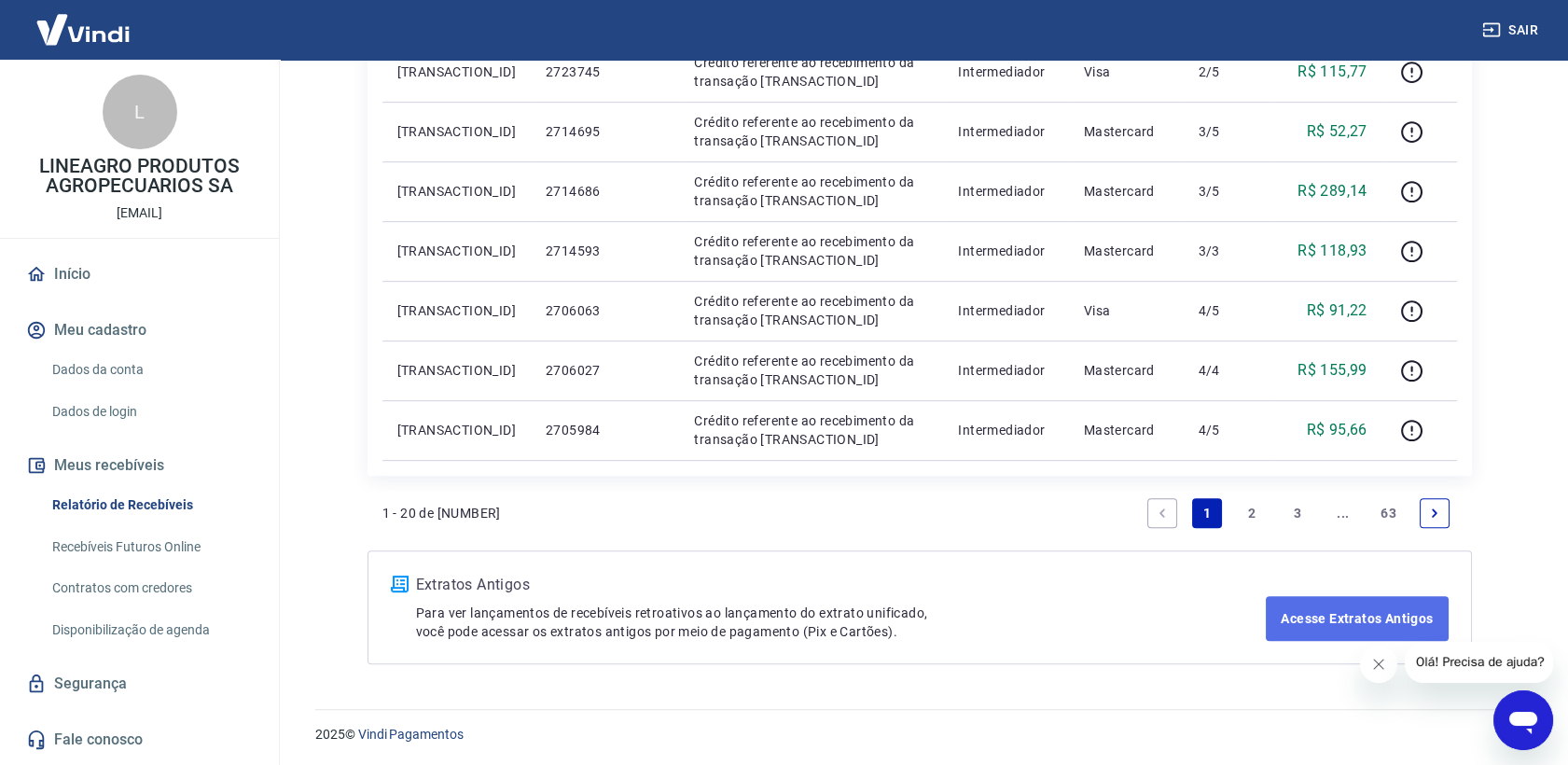click on "Acesse Extratos Antigos" at bounding box center [1356, 619] 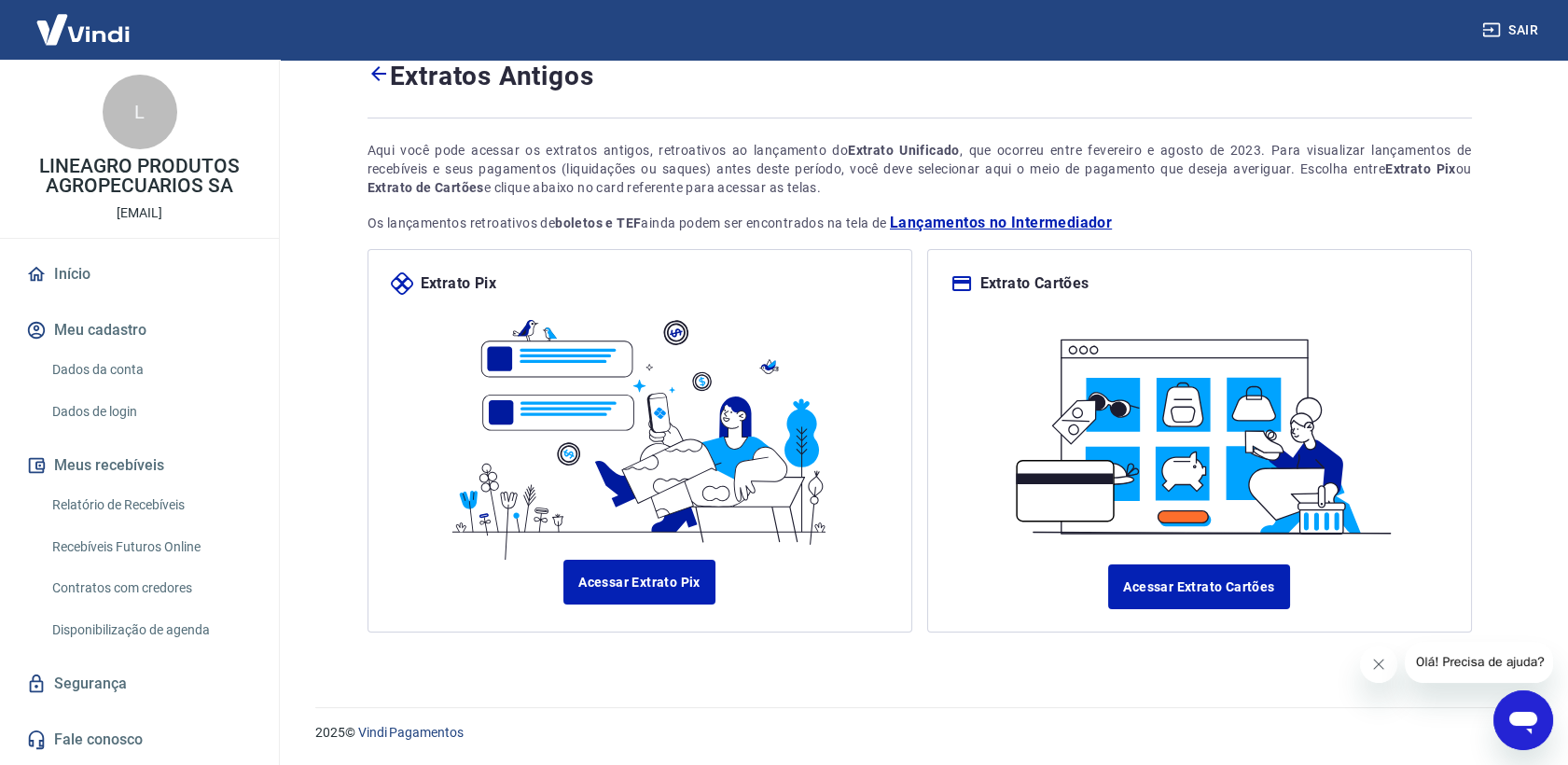 scroll, scrollTop: 0, scrollLeft: 0, axis: both 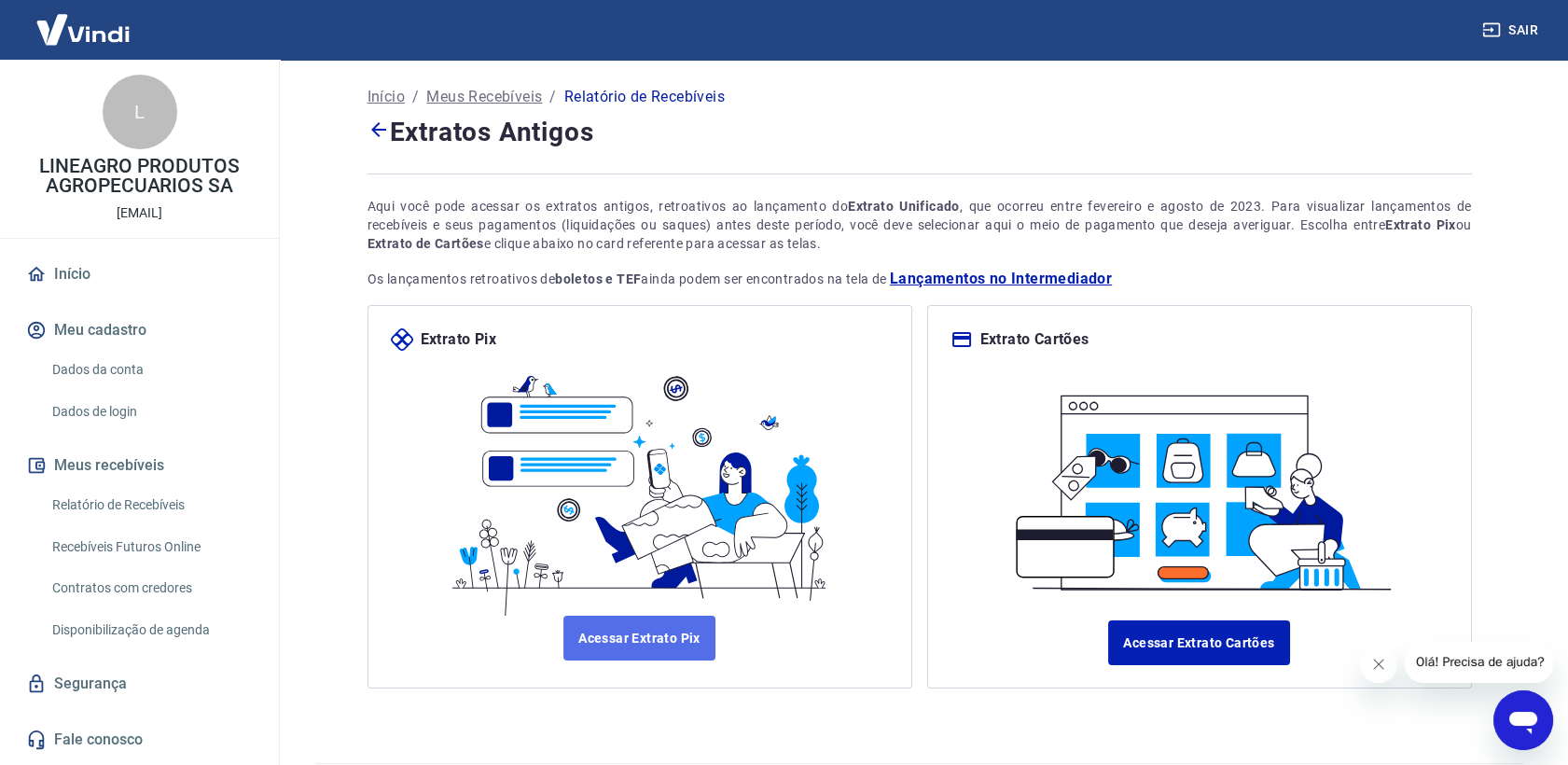 click on "Acessar Extrato Pix" at bounding box center (639, 638) 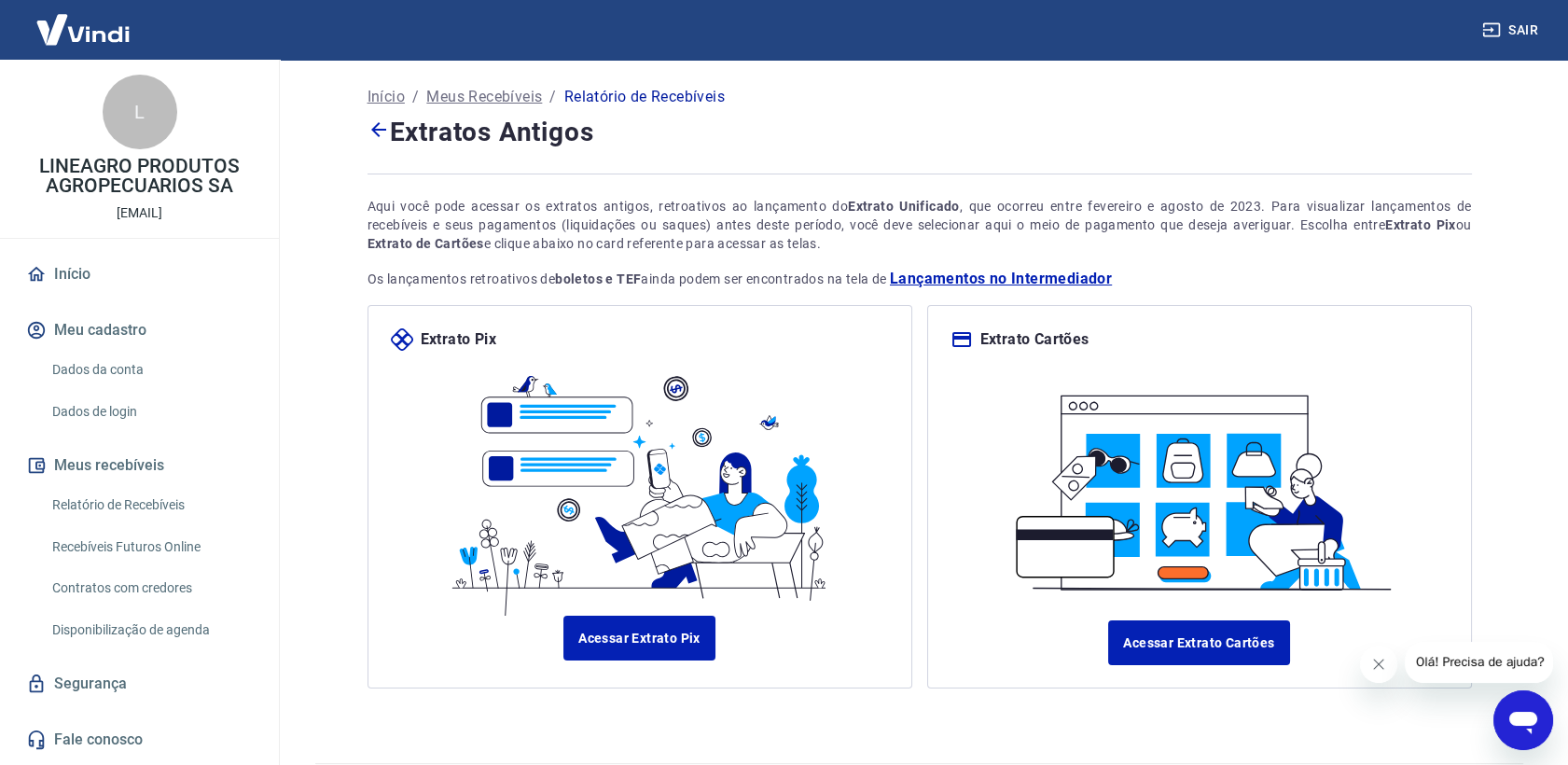 drag, startPoint x: 134, startPoint y: 496, endPoint x: 153, endPoint y: 507, distance: 21.954498 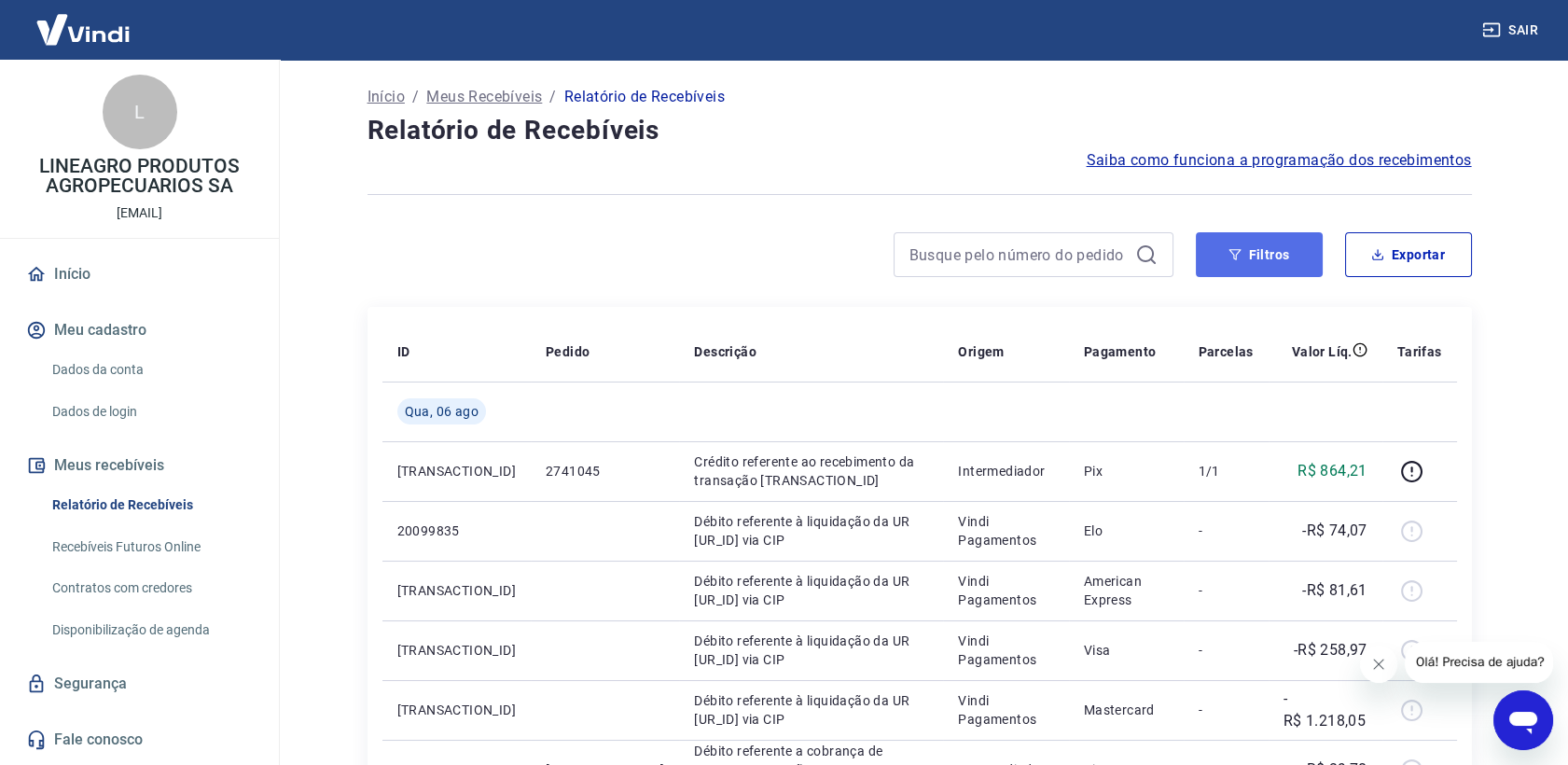 click on "Filtros" at bounding box center (1259, 255) 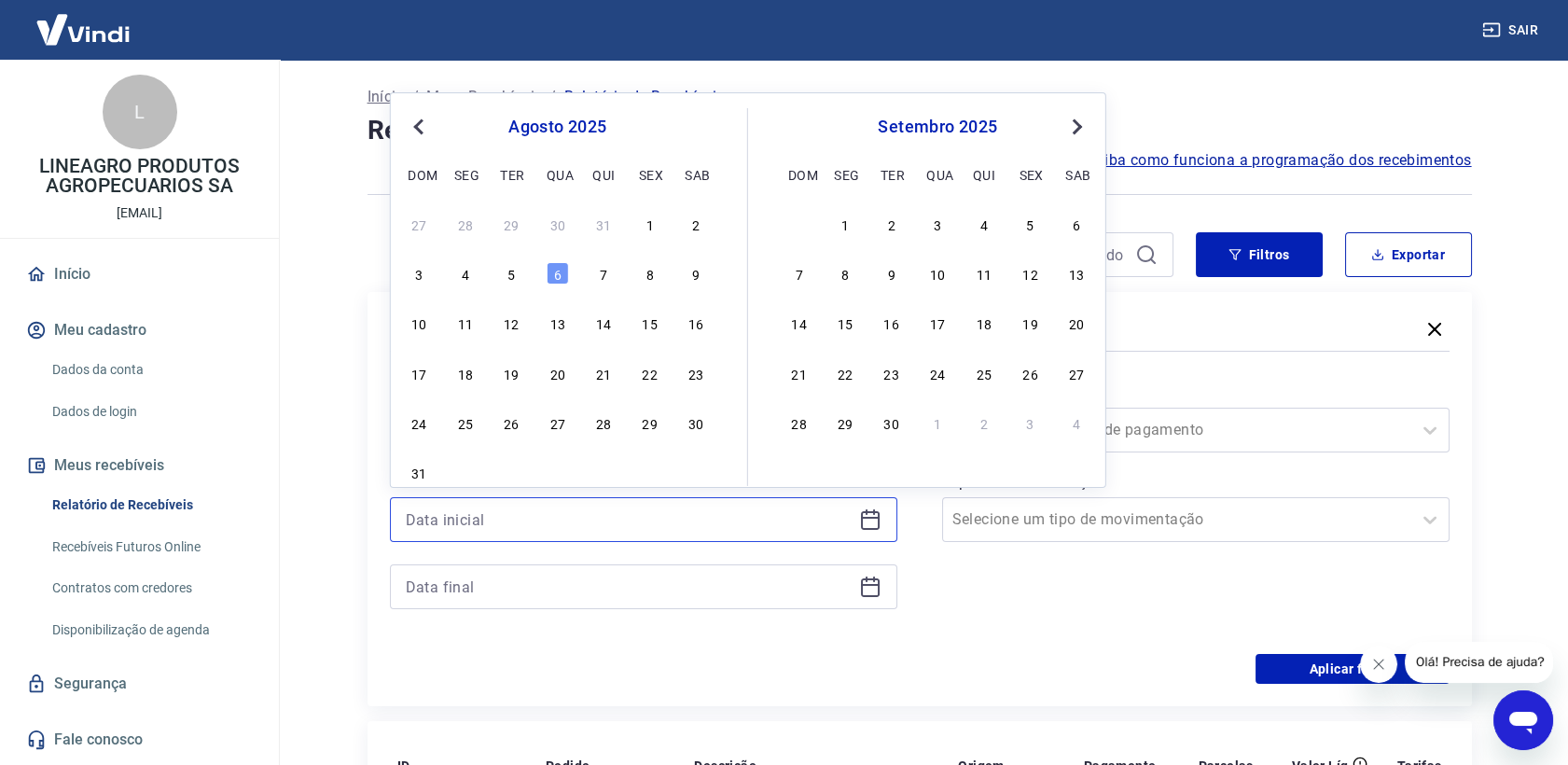 click at bounding box center (629, 520) 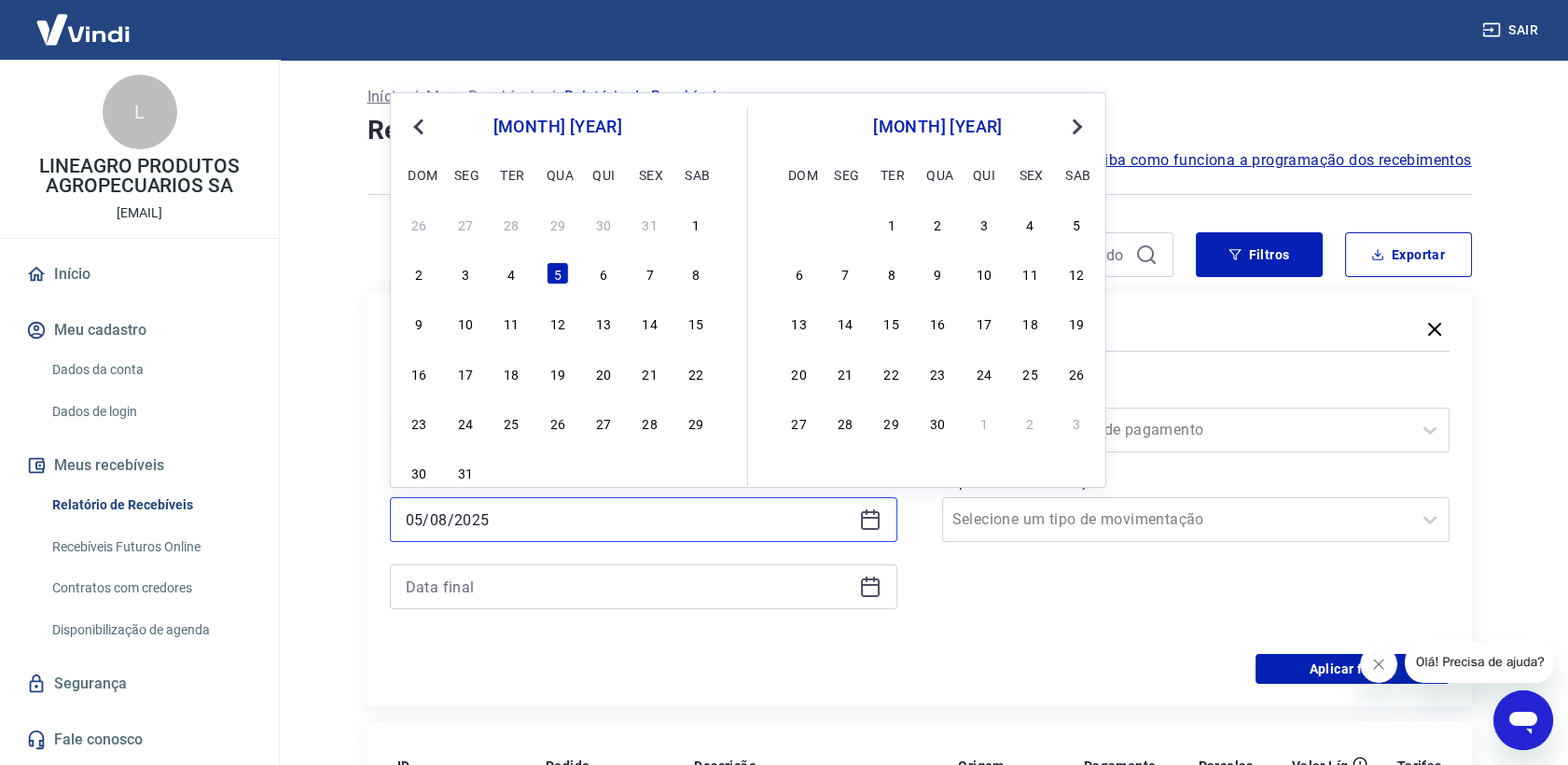 type on "05/08/2025" 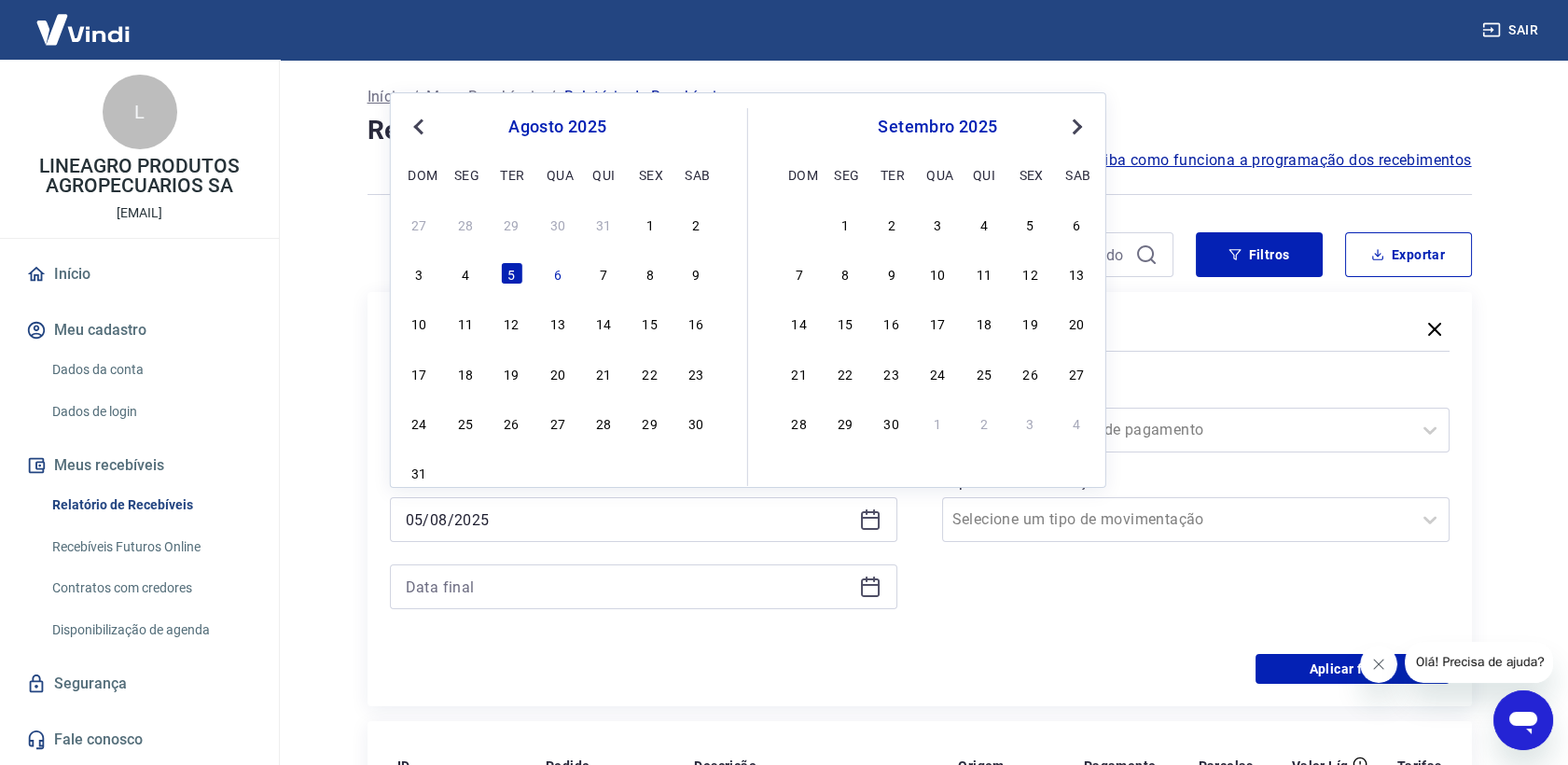 drag, startPoint x: 545, startPoint y: 557, endPoint x: 575, endPoint y: 576, distance: 35.510562 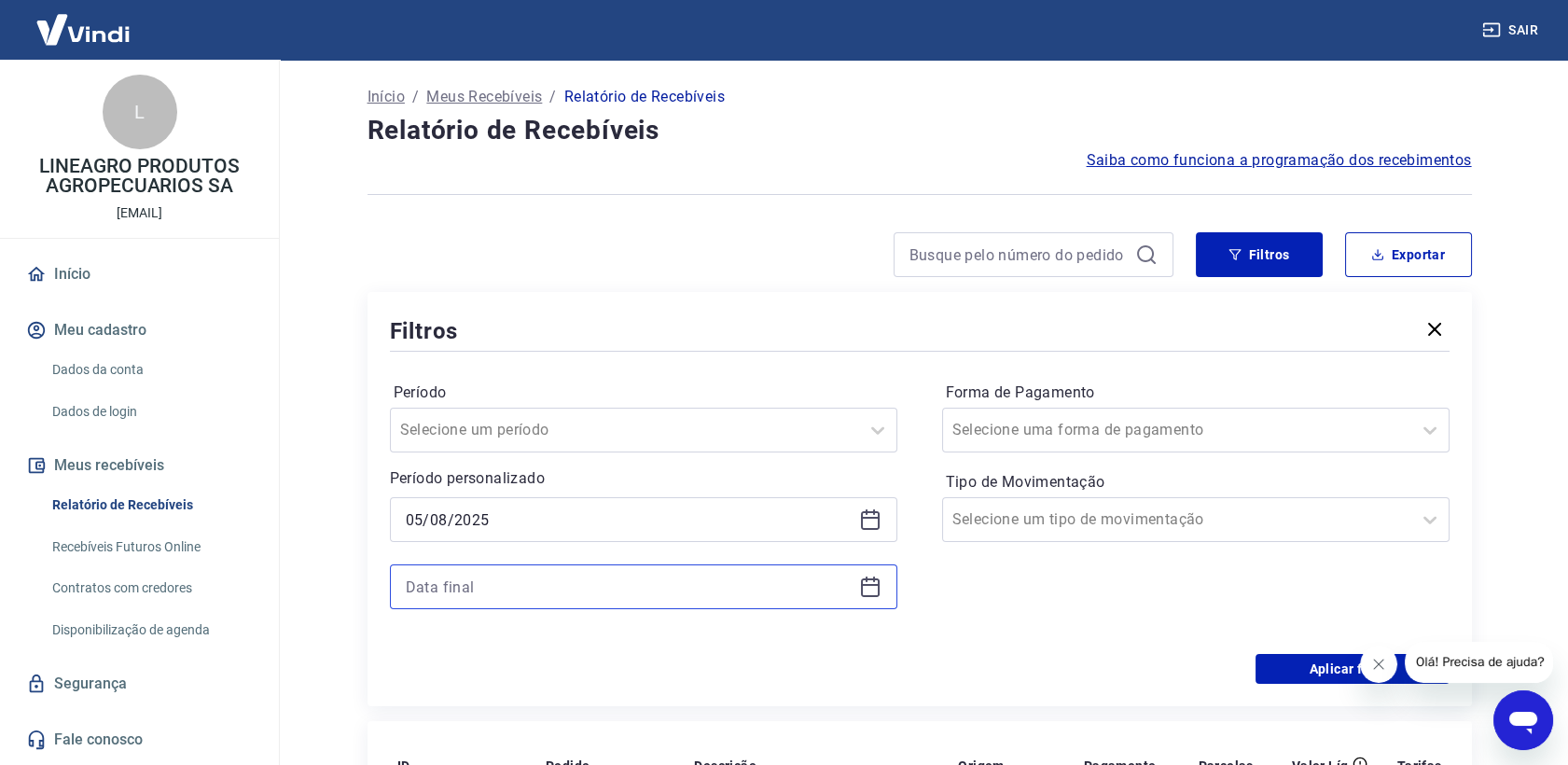 click at bounding box center (629, 587) 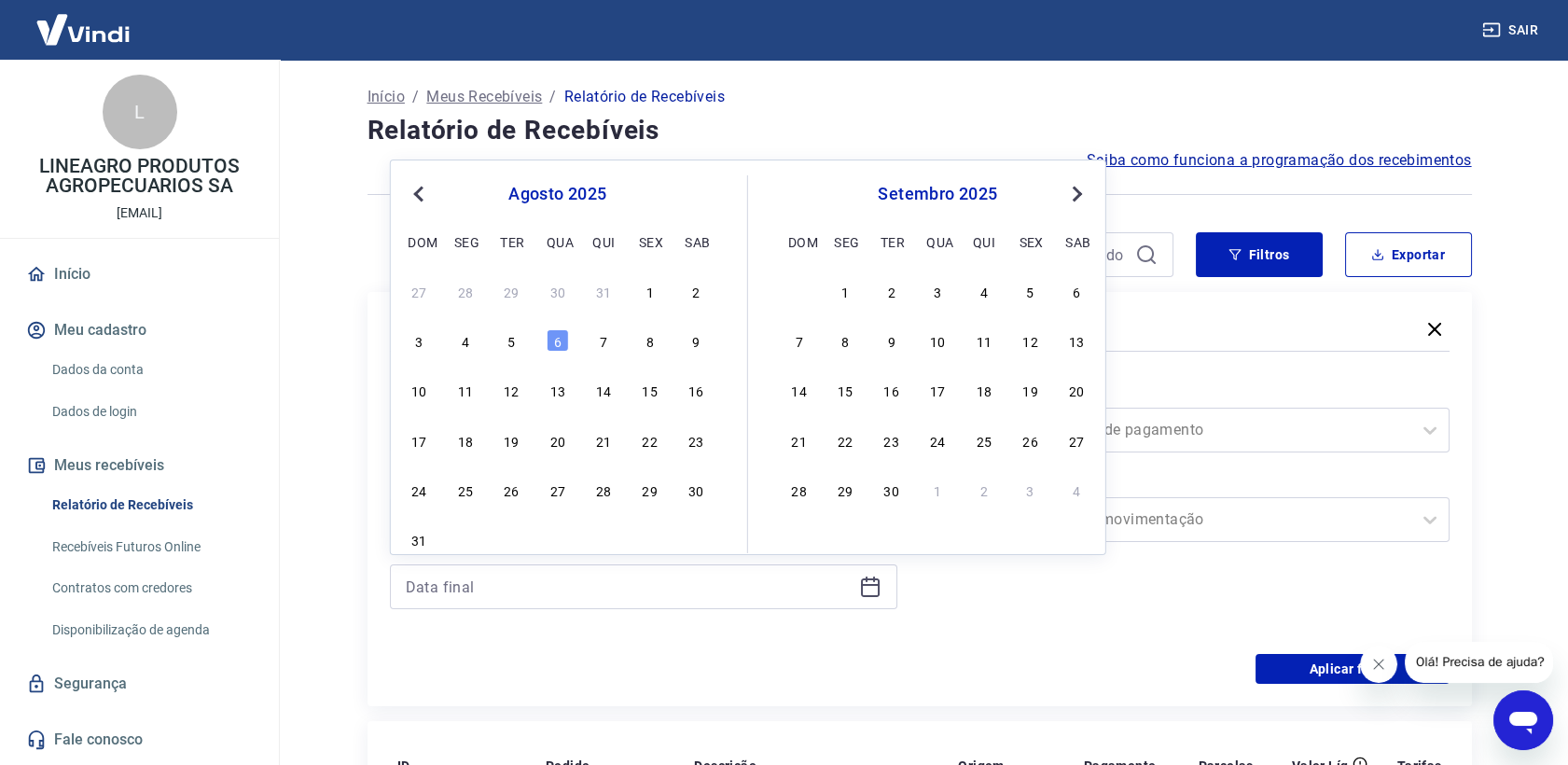 click on "3 4 5 6 7 8 9" at bounding box center [558, 340] 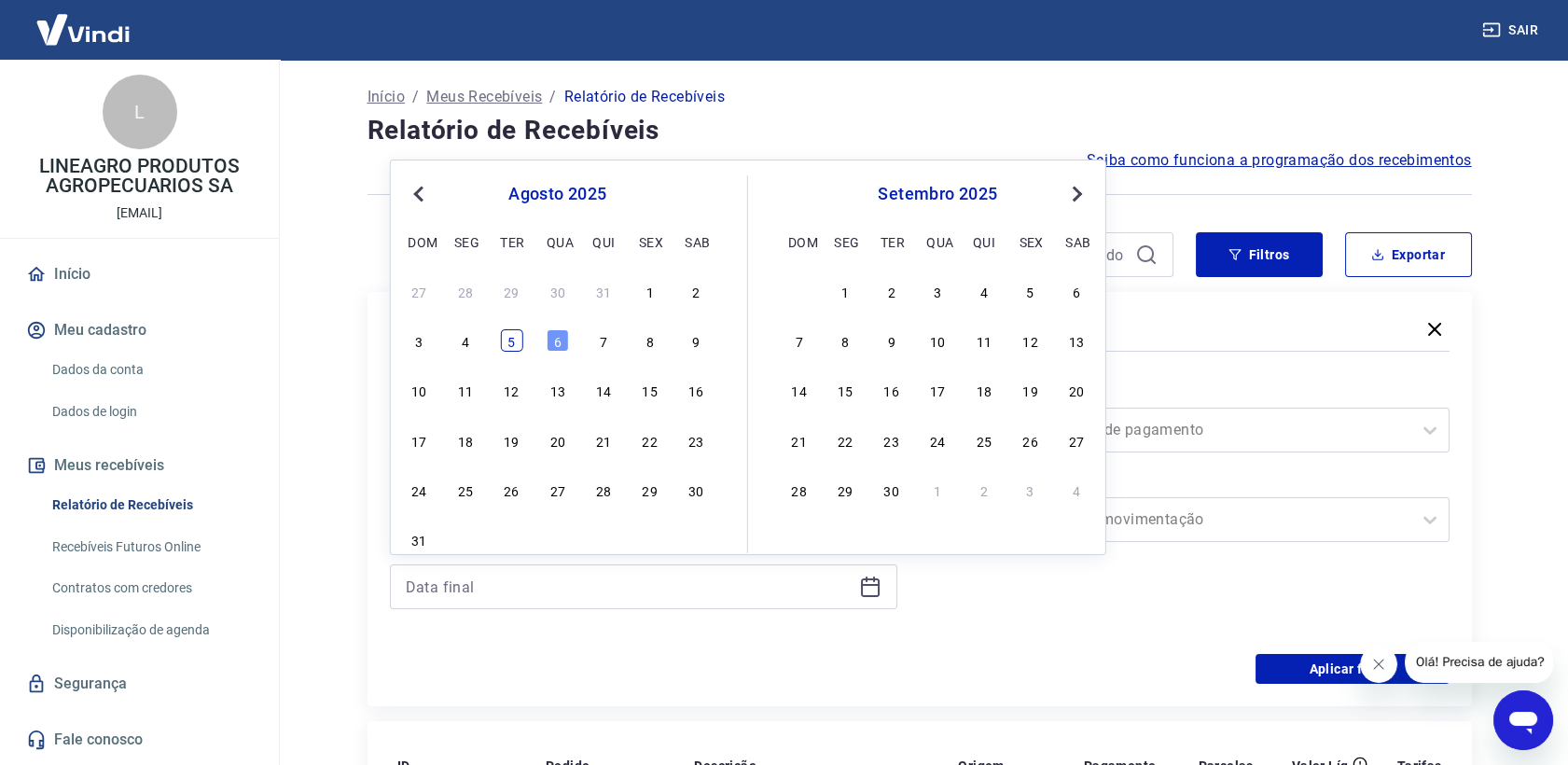 click on "5" at bounding box center [511, 341] 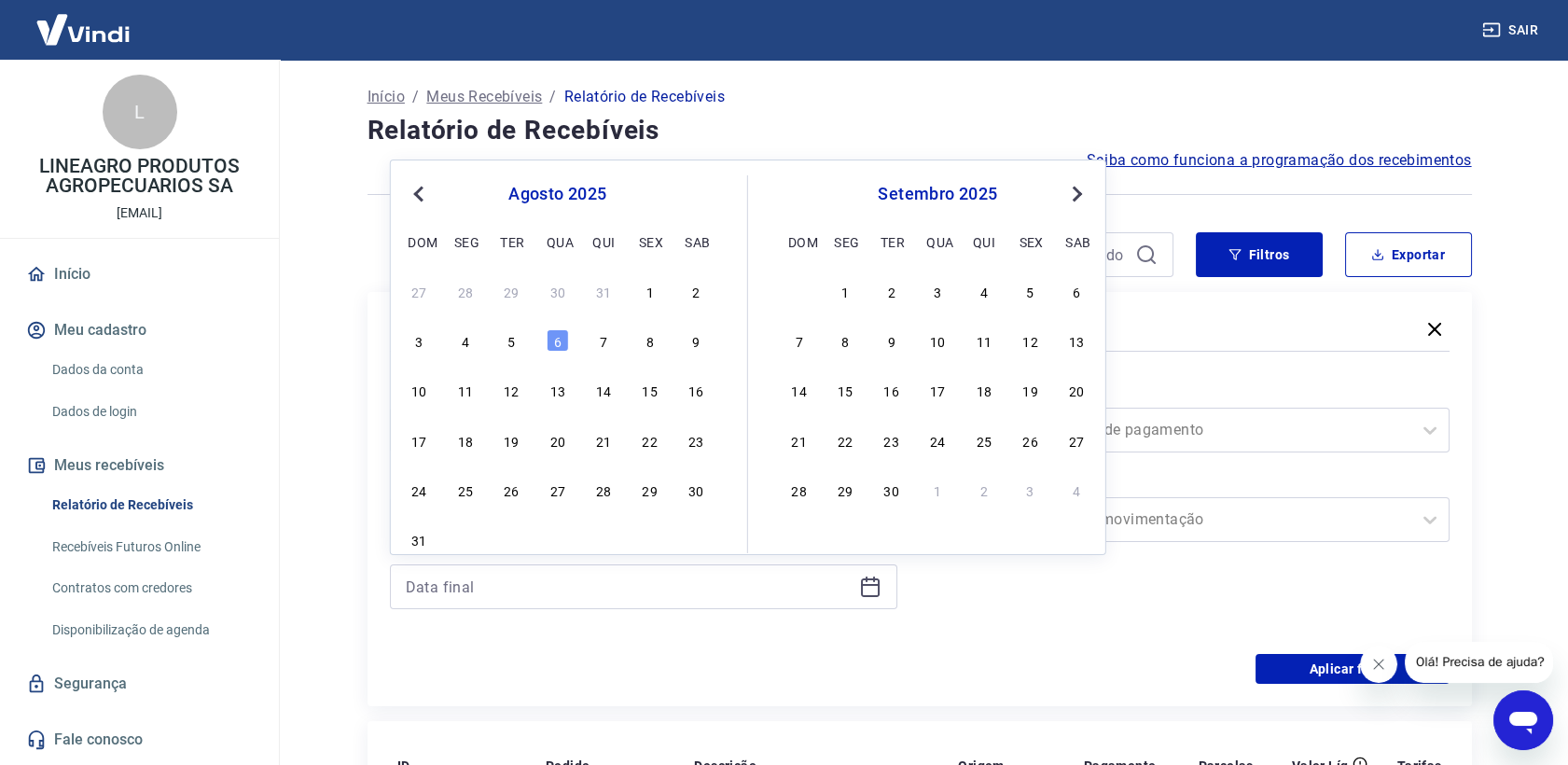 type on "05/08/2025" 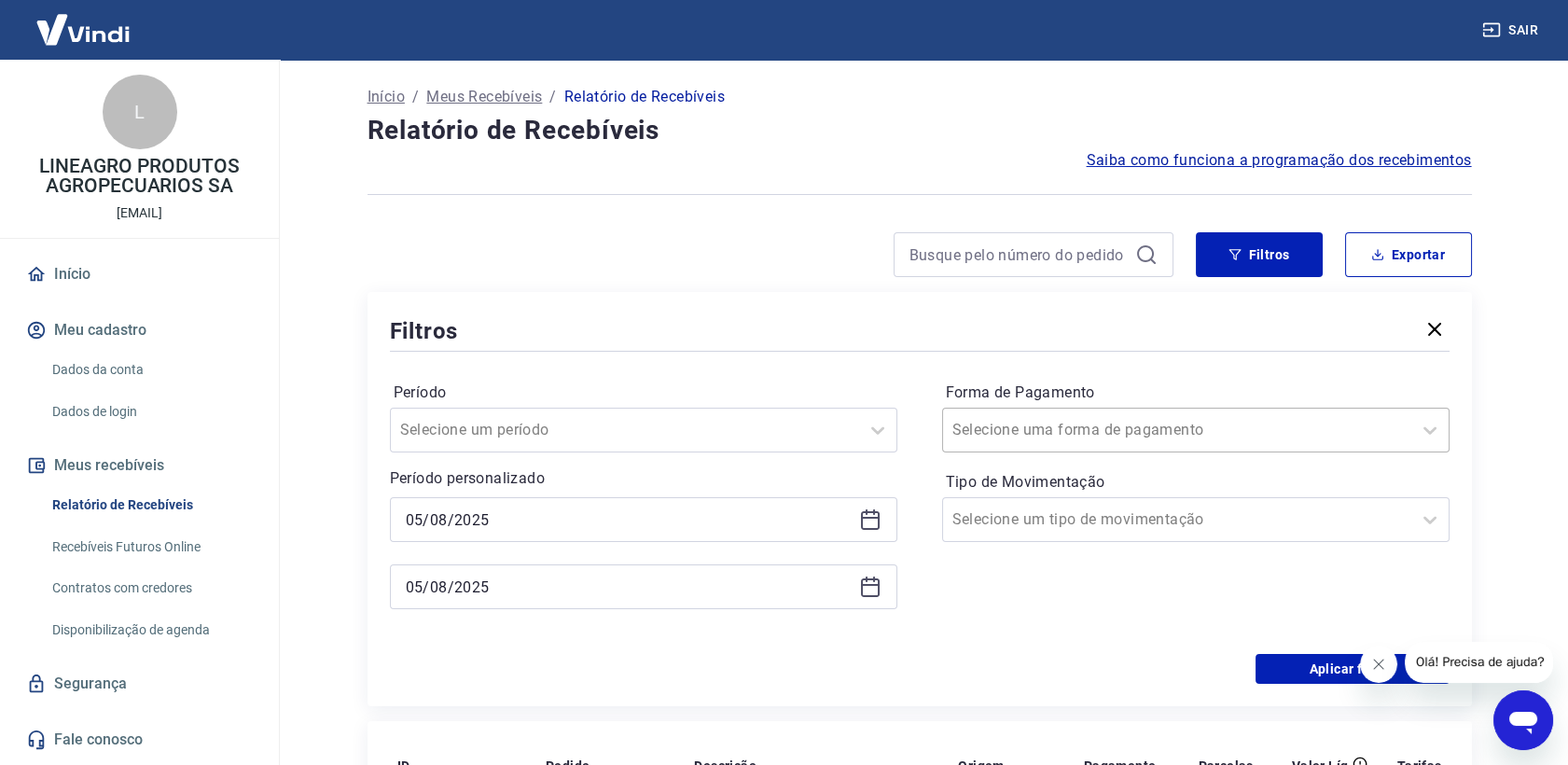 click on "Selecione uma forma de pagamento" at bounding box center [1177, 430] 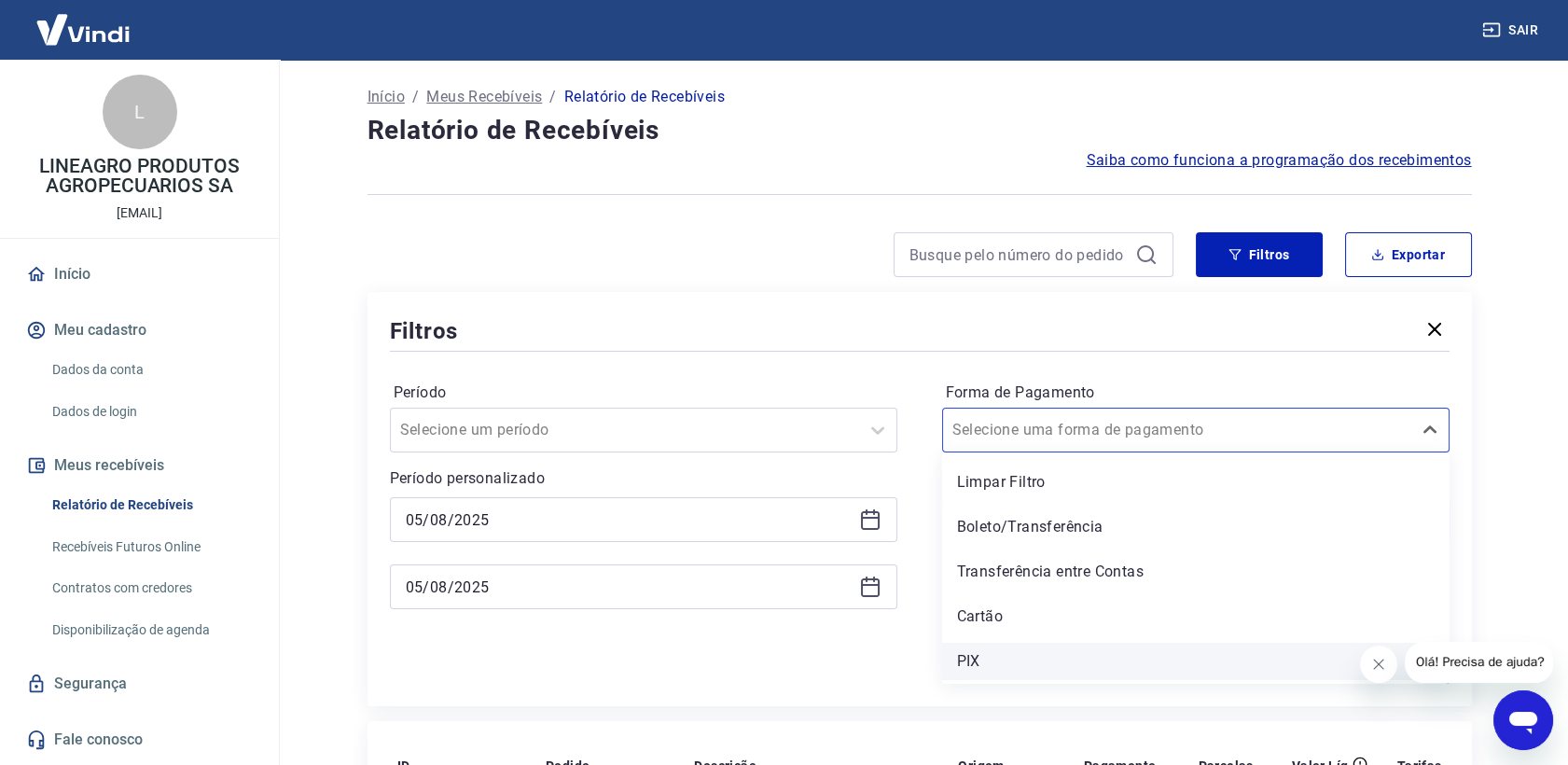 click on "PIX" at bounding box center (1196, 661) 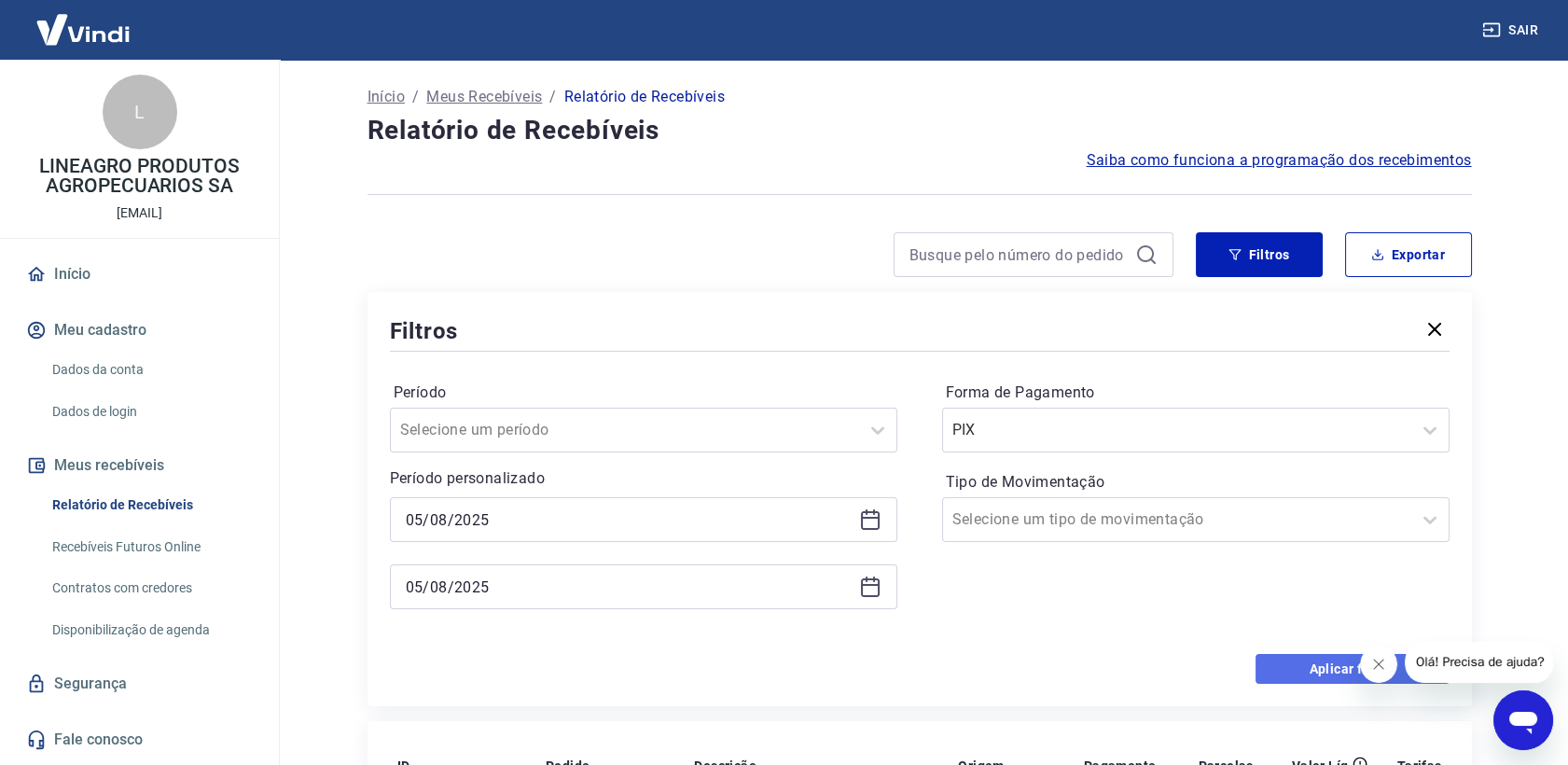 click on "Aplicar filtros" at bounding box center (1353, 669) 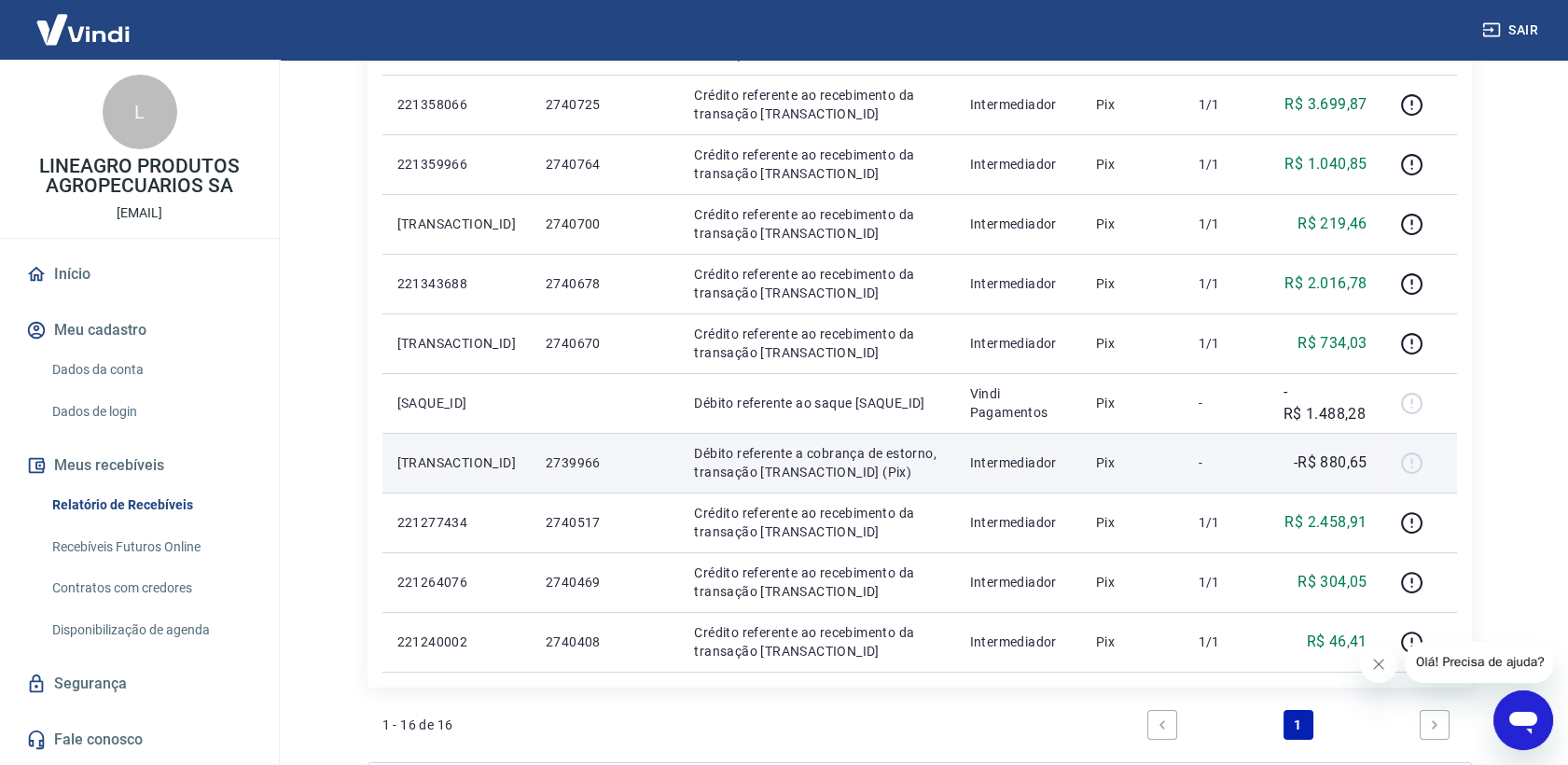 scroll, scrollTop: 518, scrollLeft: 0, axis: vertical 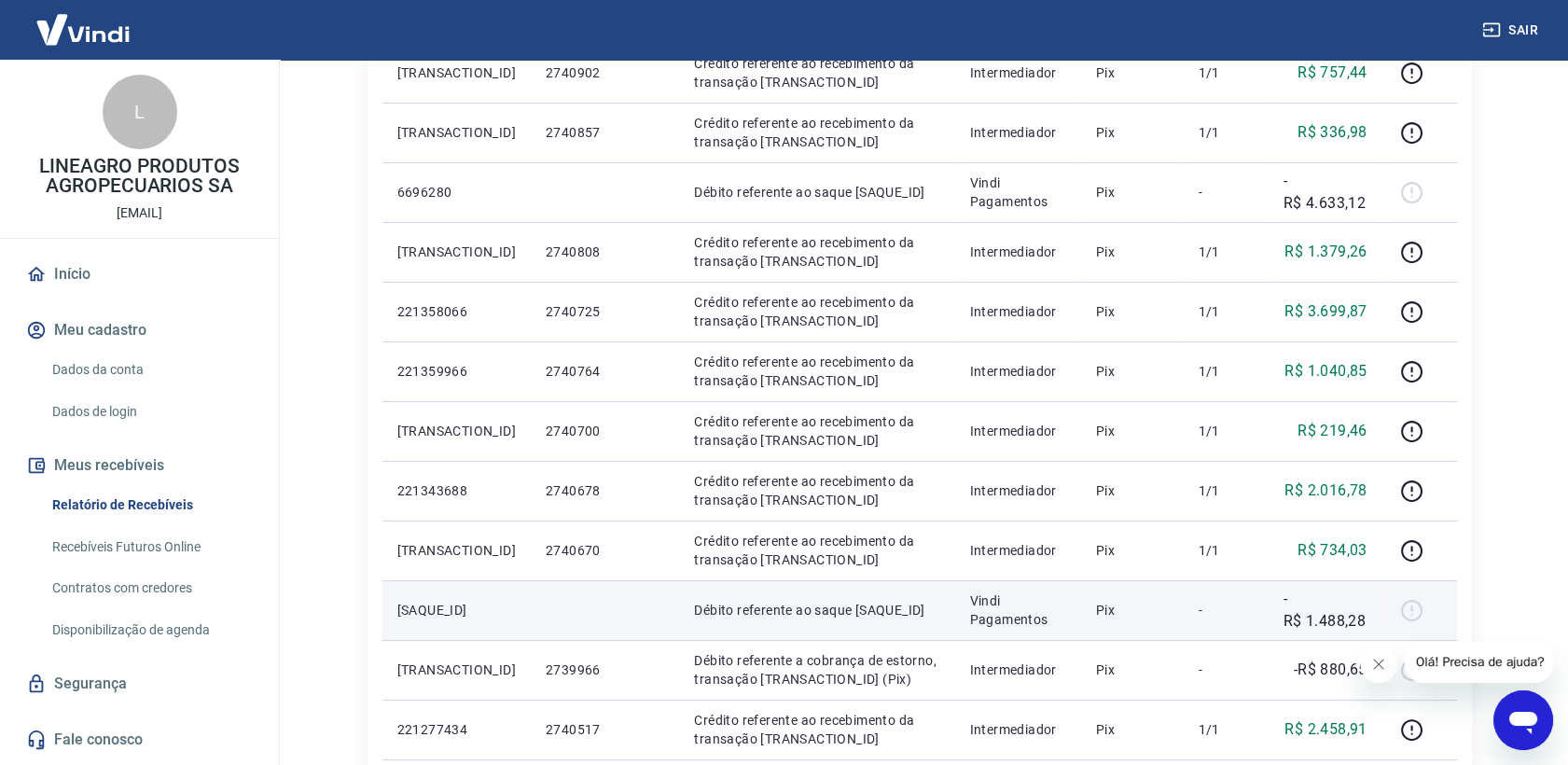 click on "Débito referente ao saque [SAQUE_ID]" at bounding box center (816, 610) 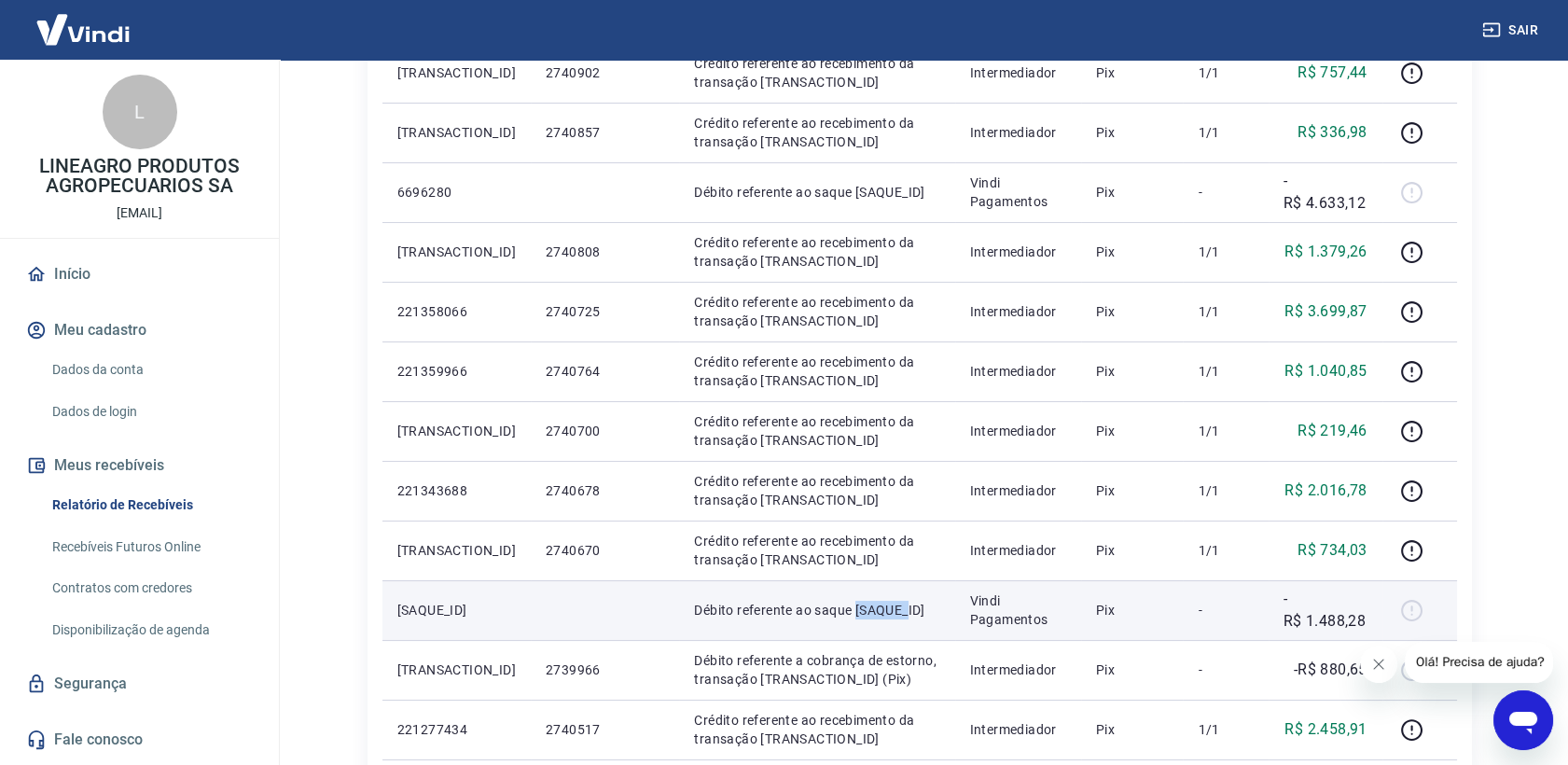 click on "Débito referente ao saque [SAQUE_ID]" at bounding box center (816, 610) 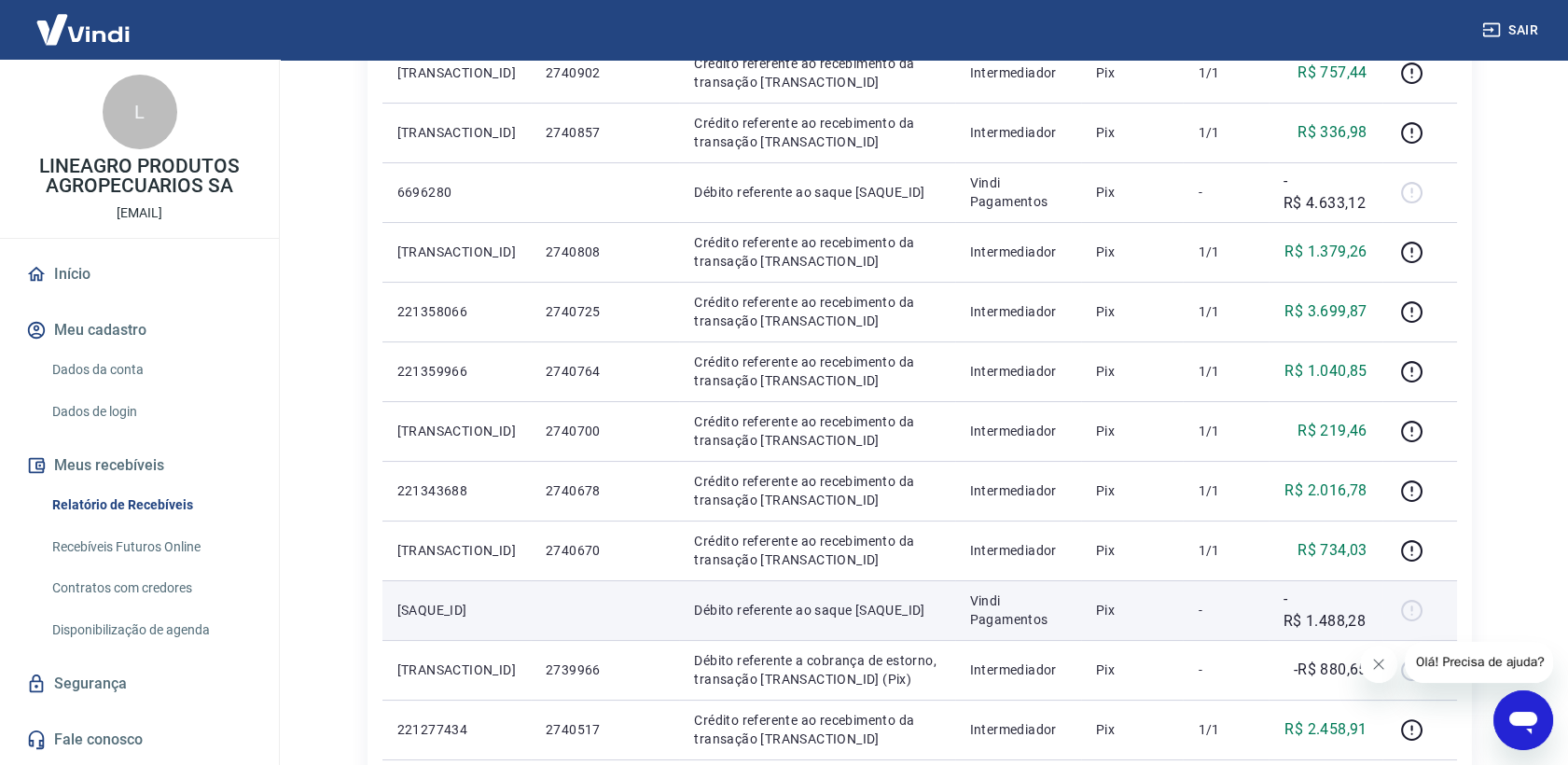 click on "[SAQUE_ID]" at bounding box center (456, 610) 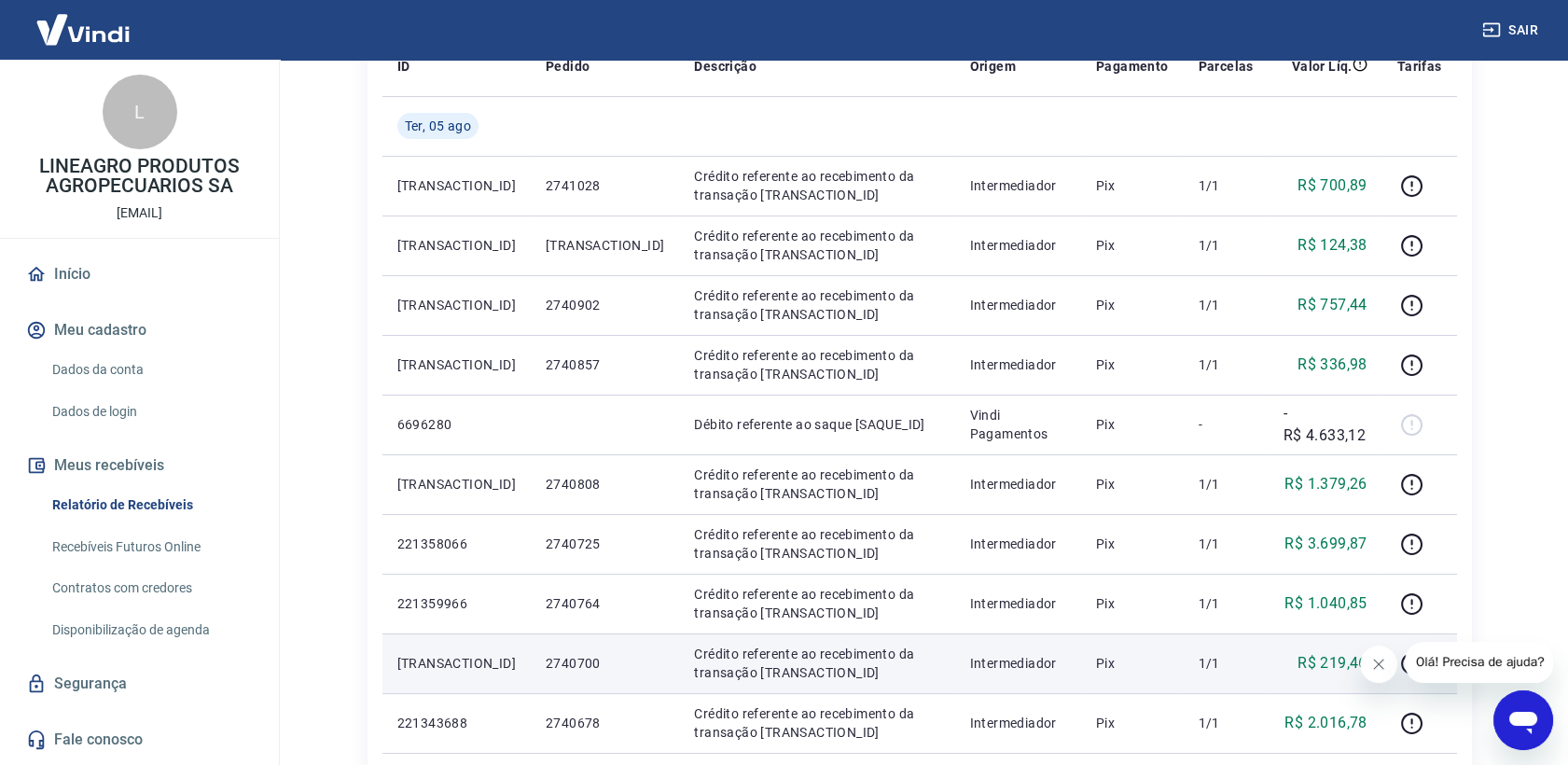 scroll, scrollTop: 414, scrollLeft: 0, axis: vertical 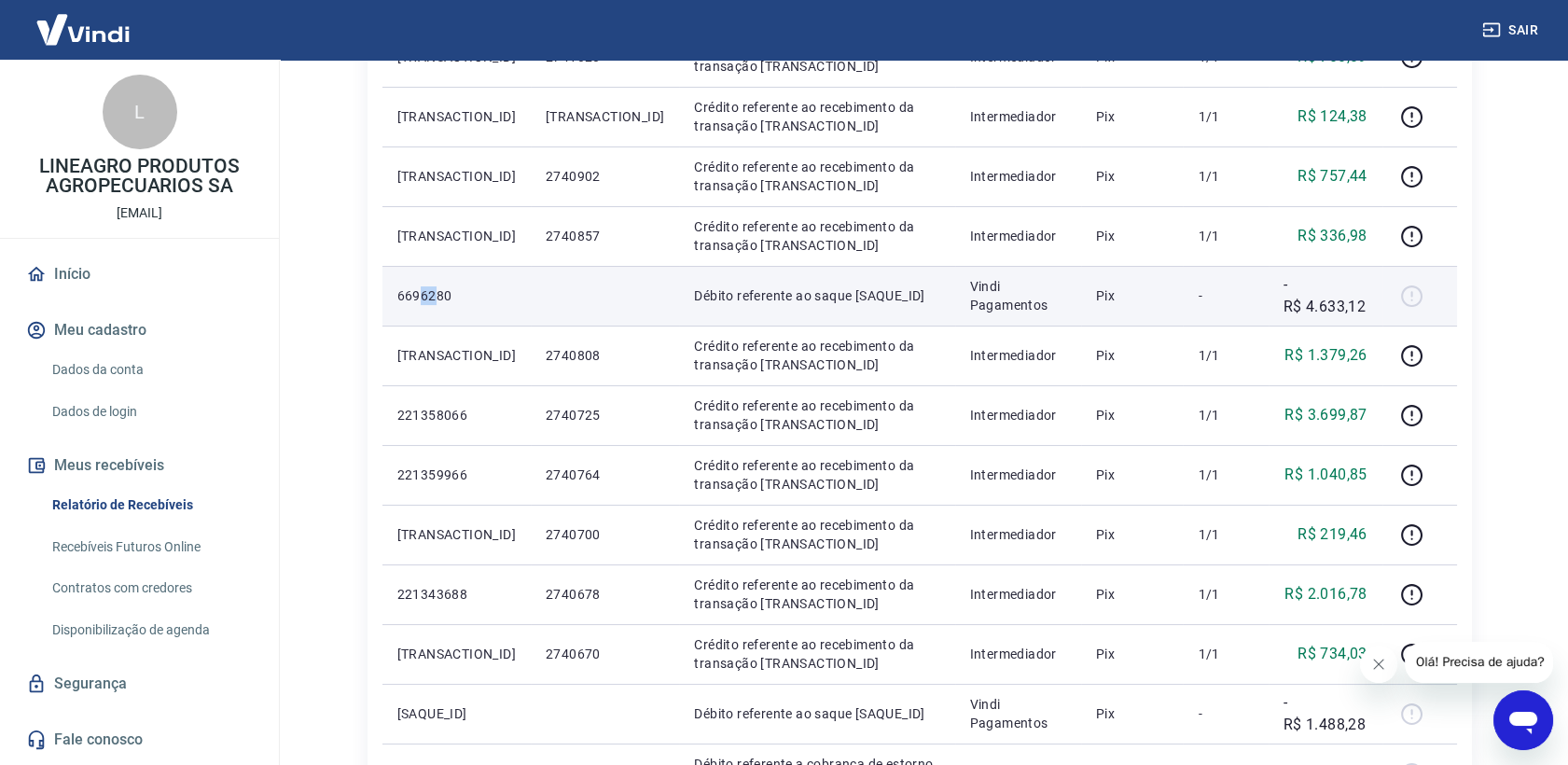 click on "6696280" at bounding box center (456, 296) 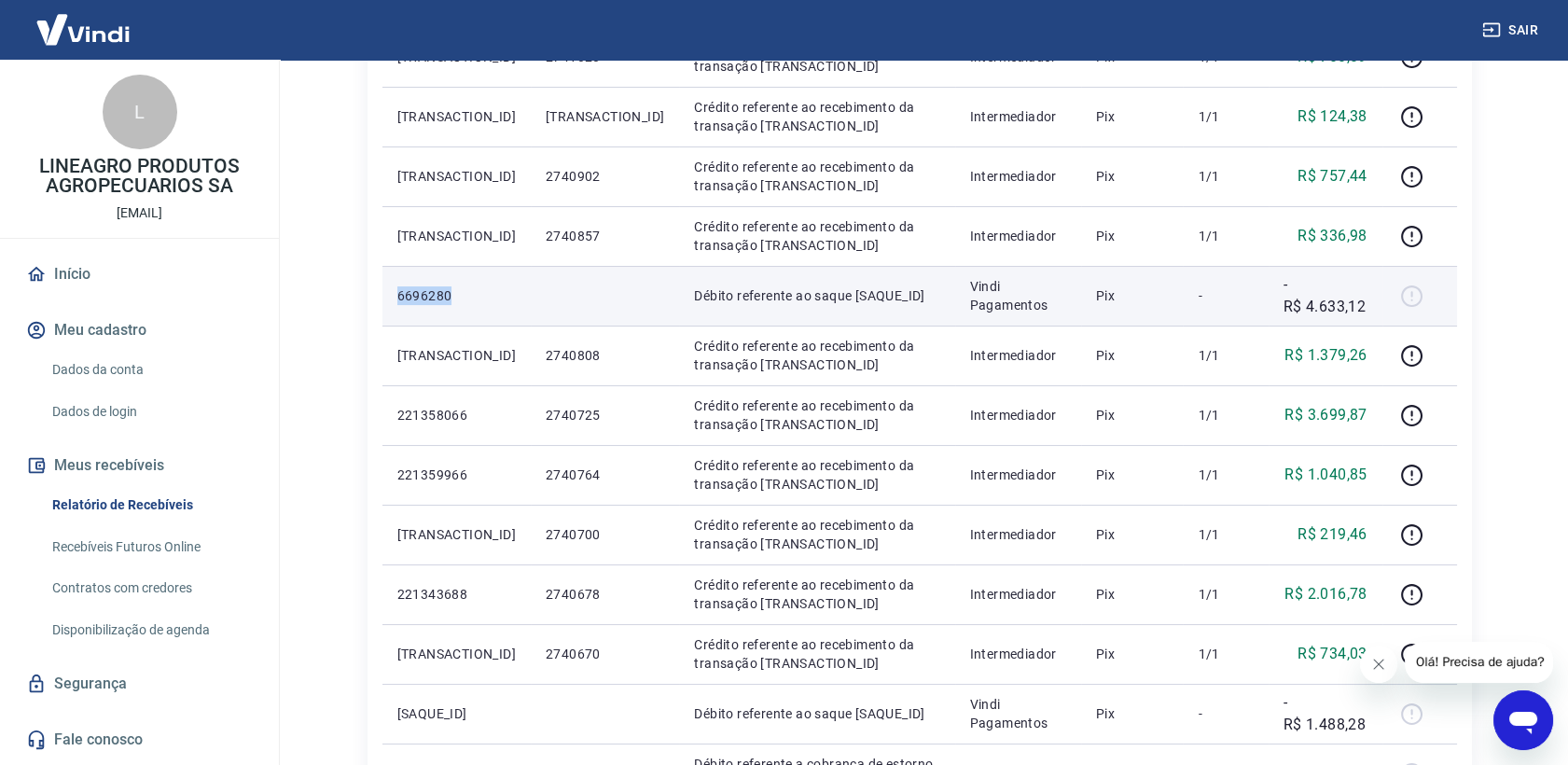 drag, startPoint x: 417, startPoint y: 300, endPoint x: 467, endPoint y: 310, distance: 50.9902 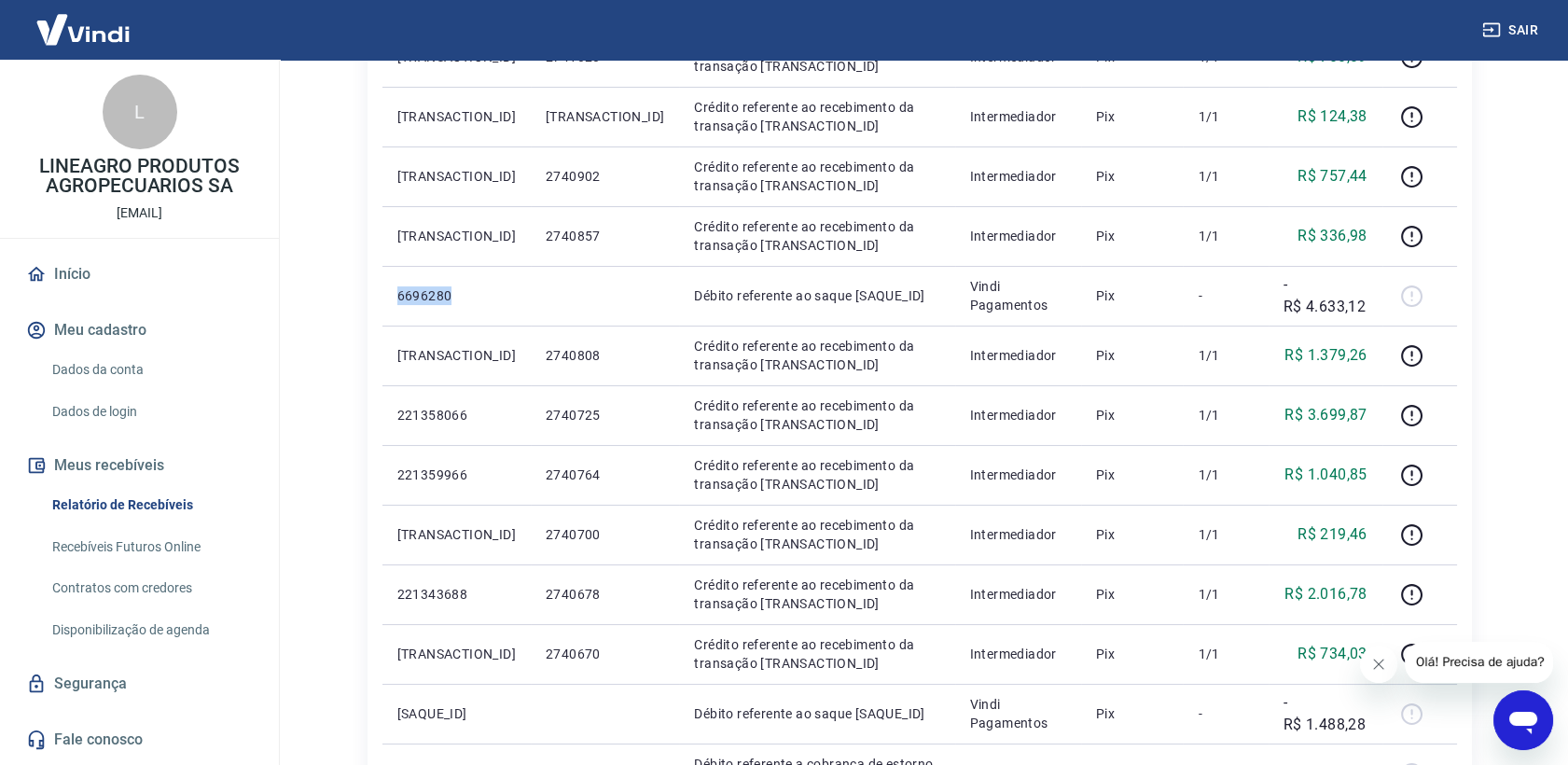 scroll, scrollTop: 518, scrollLeft: 0, axis: vertical 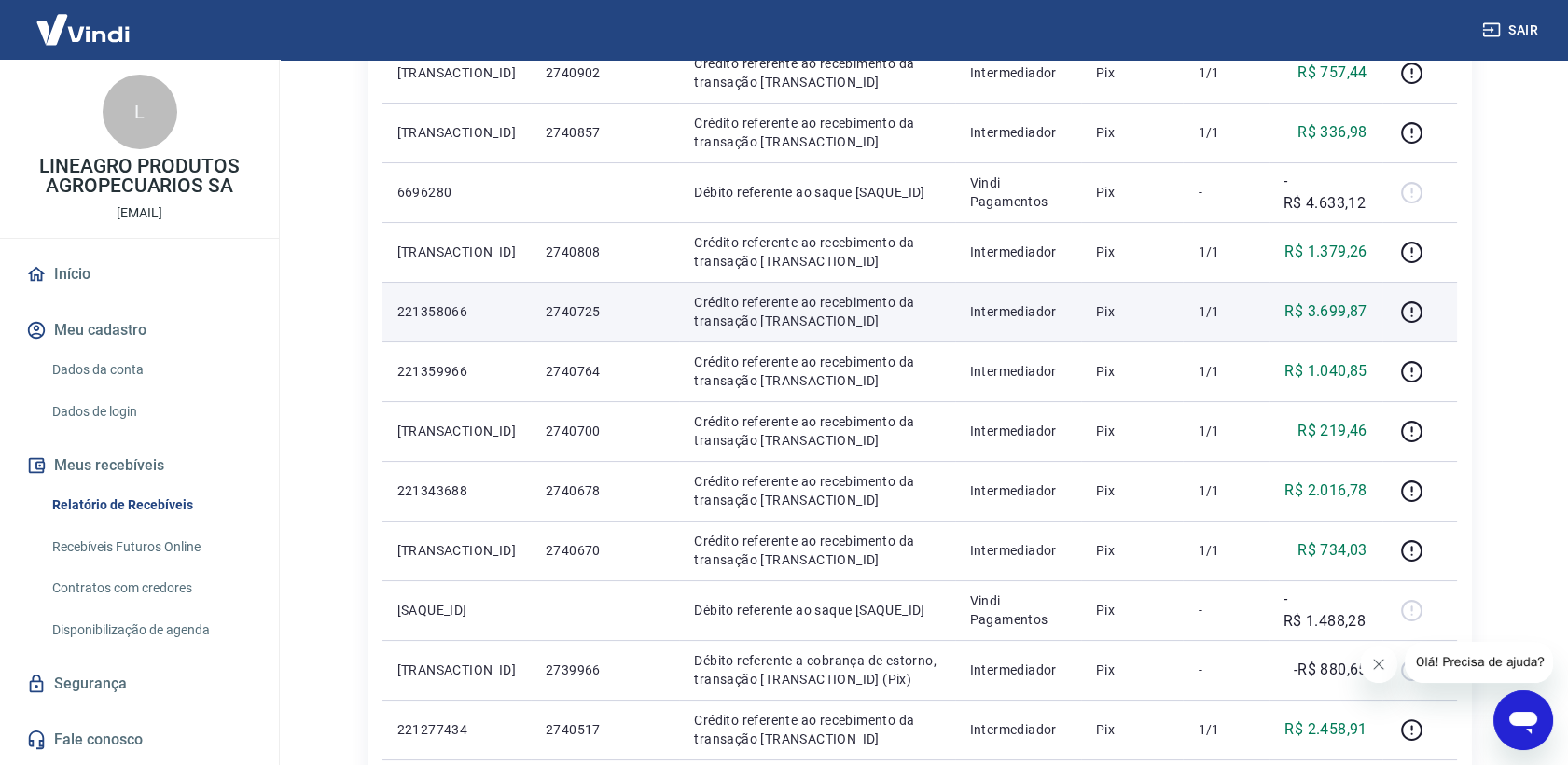 click on "Pix" at bounding box center [1132, 312] 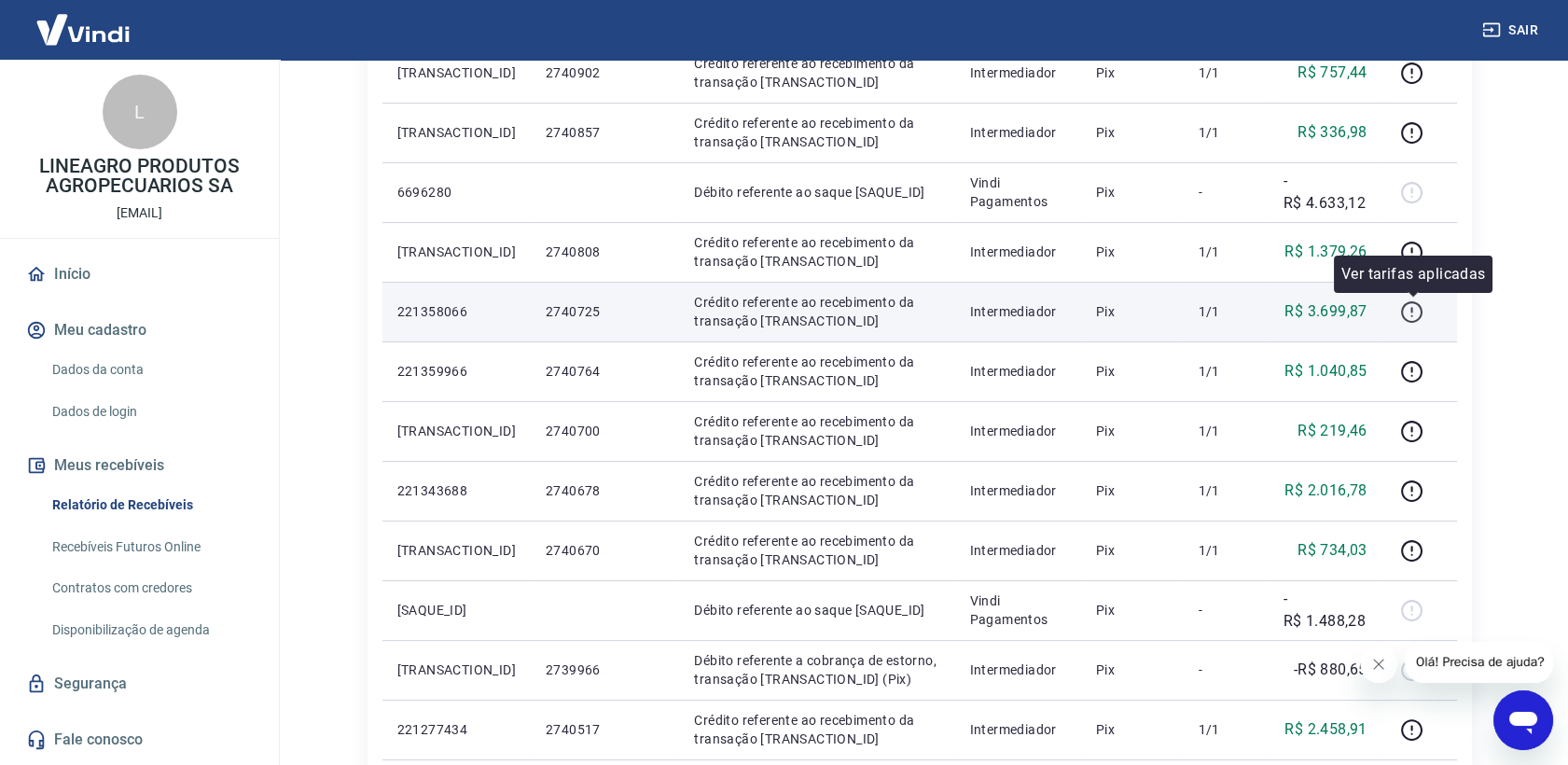 click 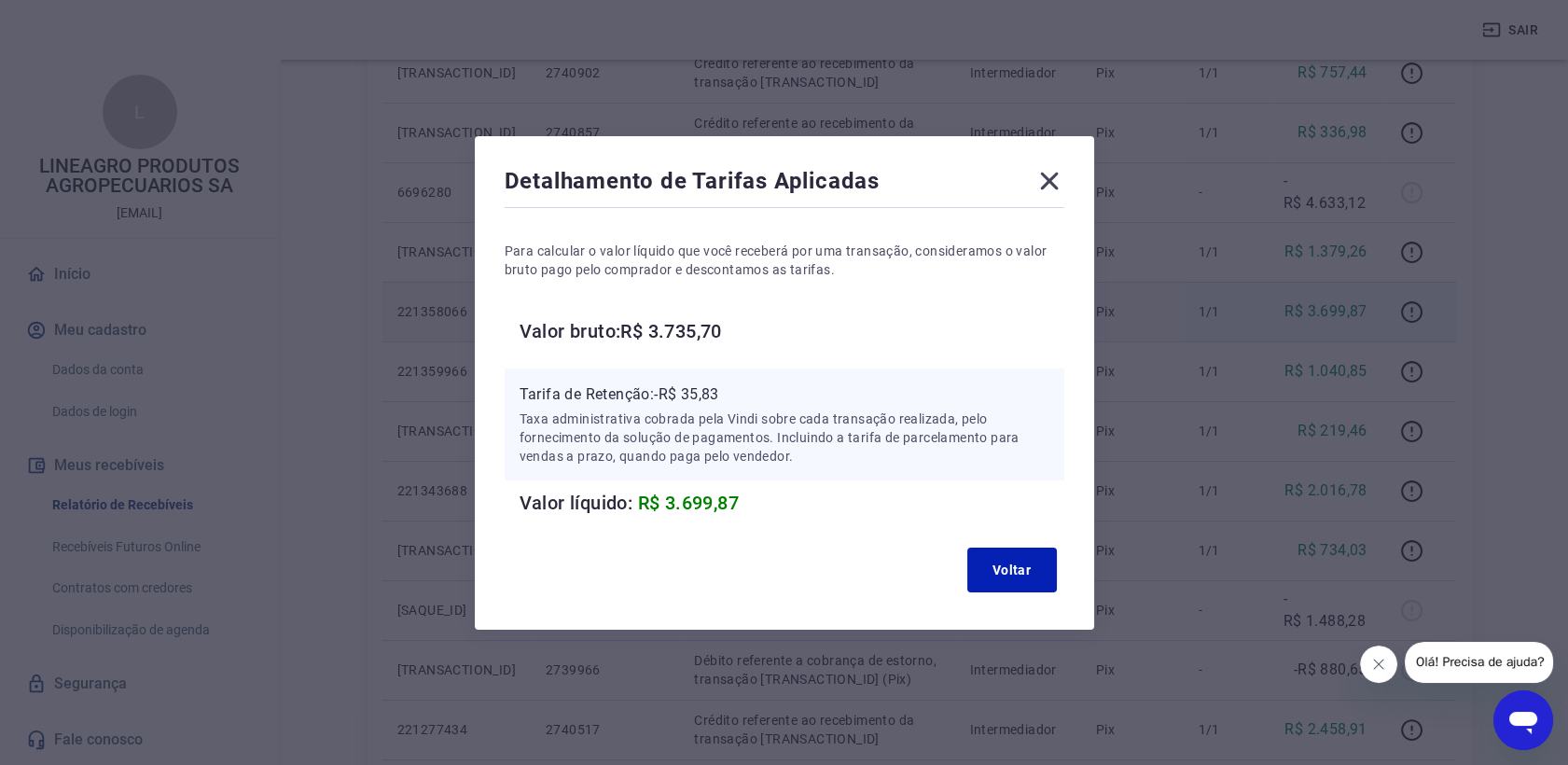 click 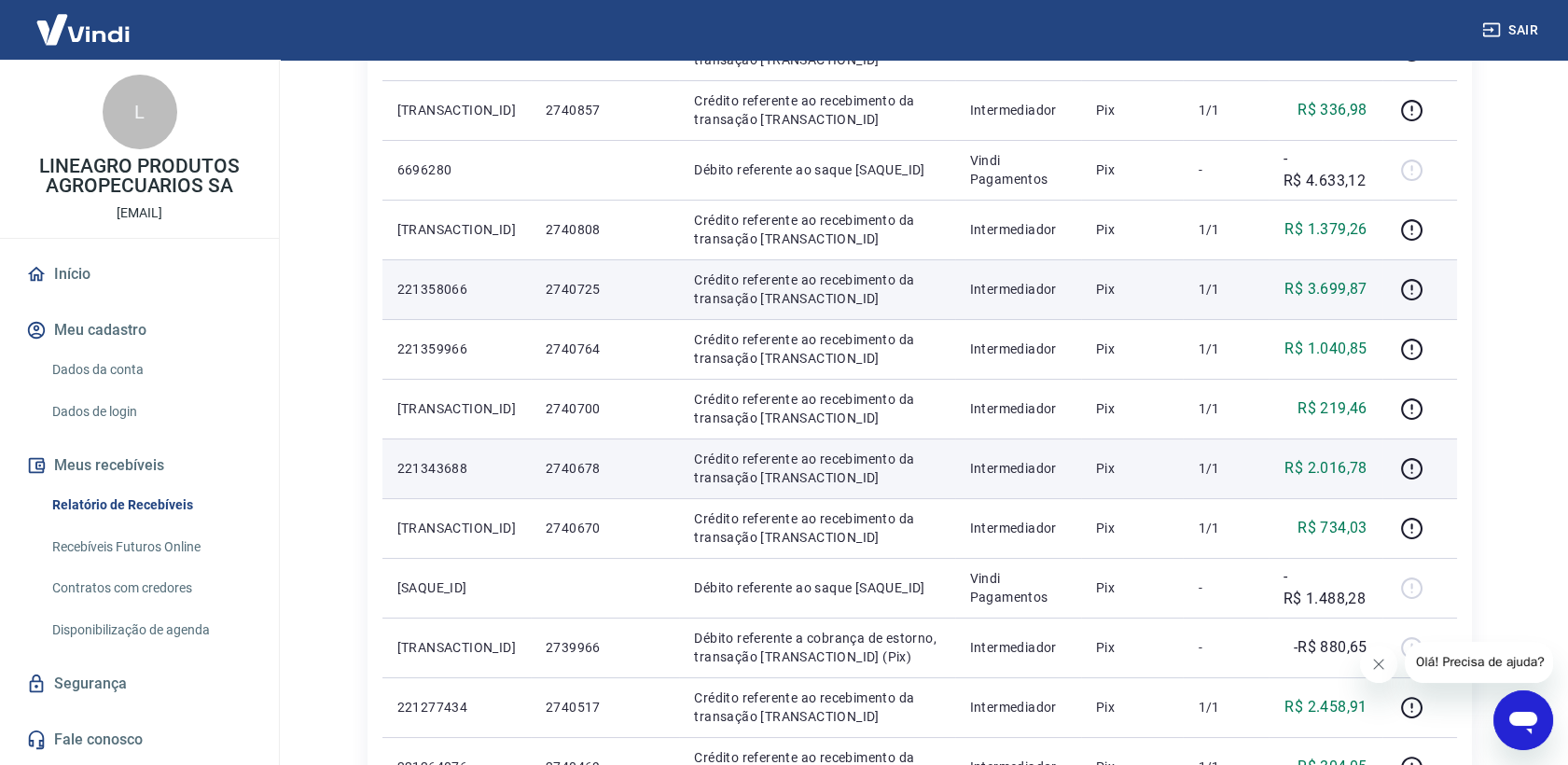 scroll, scrollTop: 518, scrollLeft: 0, axis: vertical 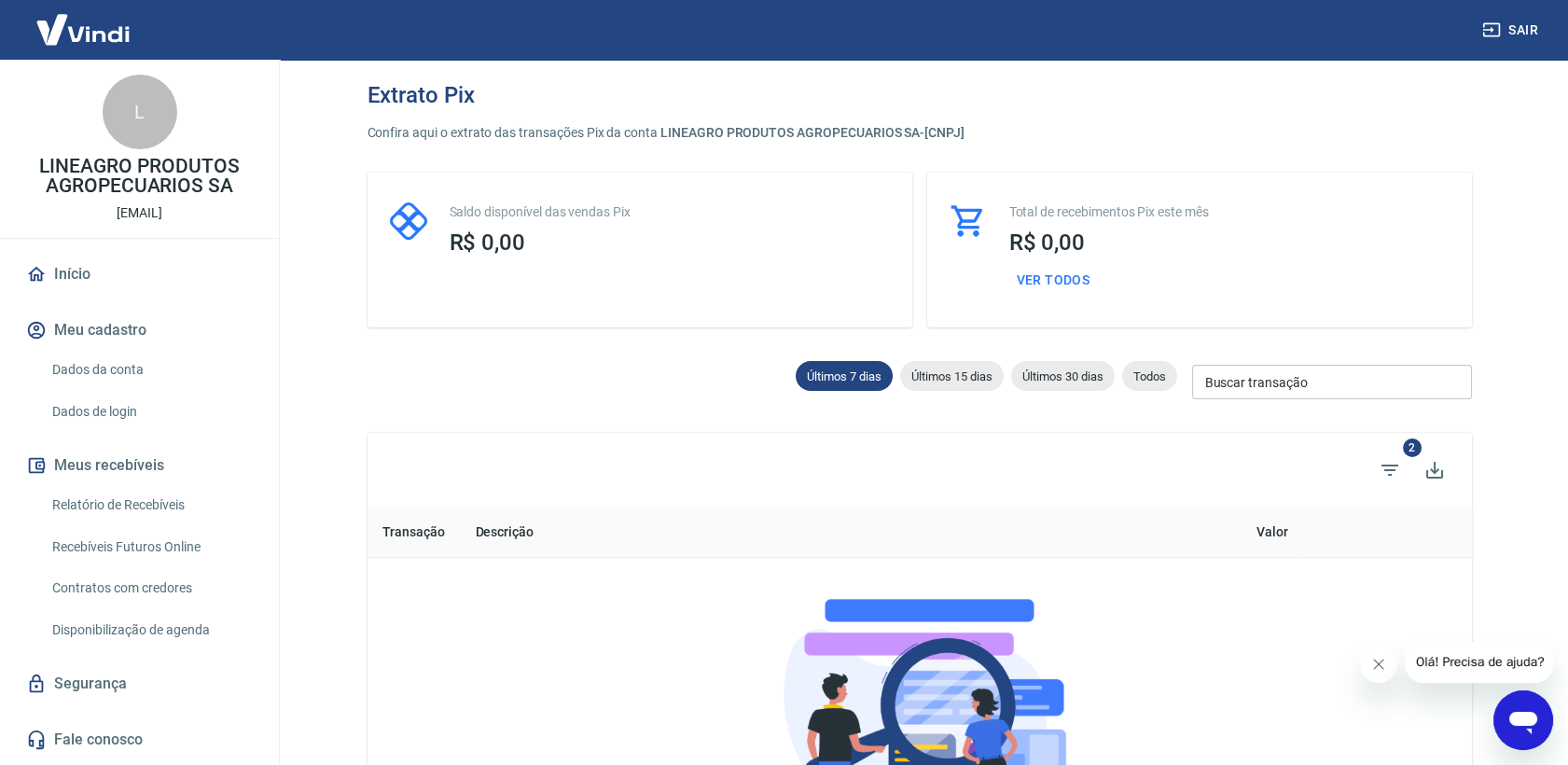click on "Últimos 7 dias Últimos 15 dias Últimos 30 dias Todos Buscar transação Buscar transação" at bounding box center (920, 380) 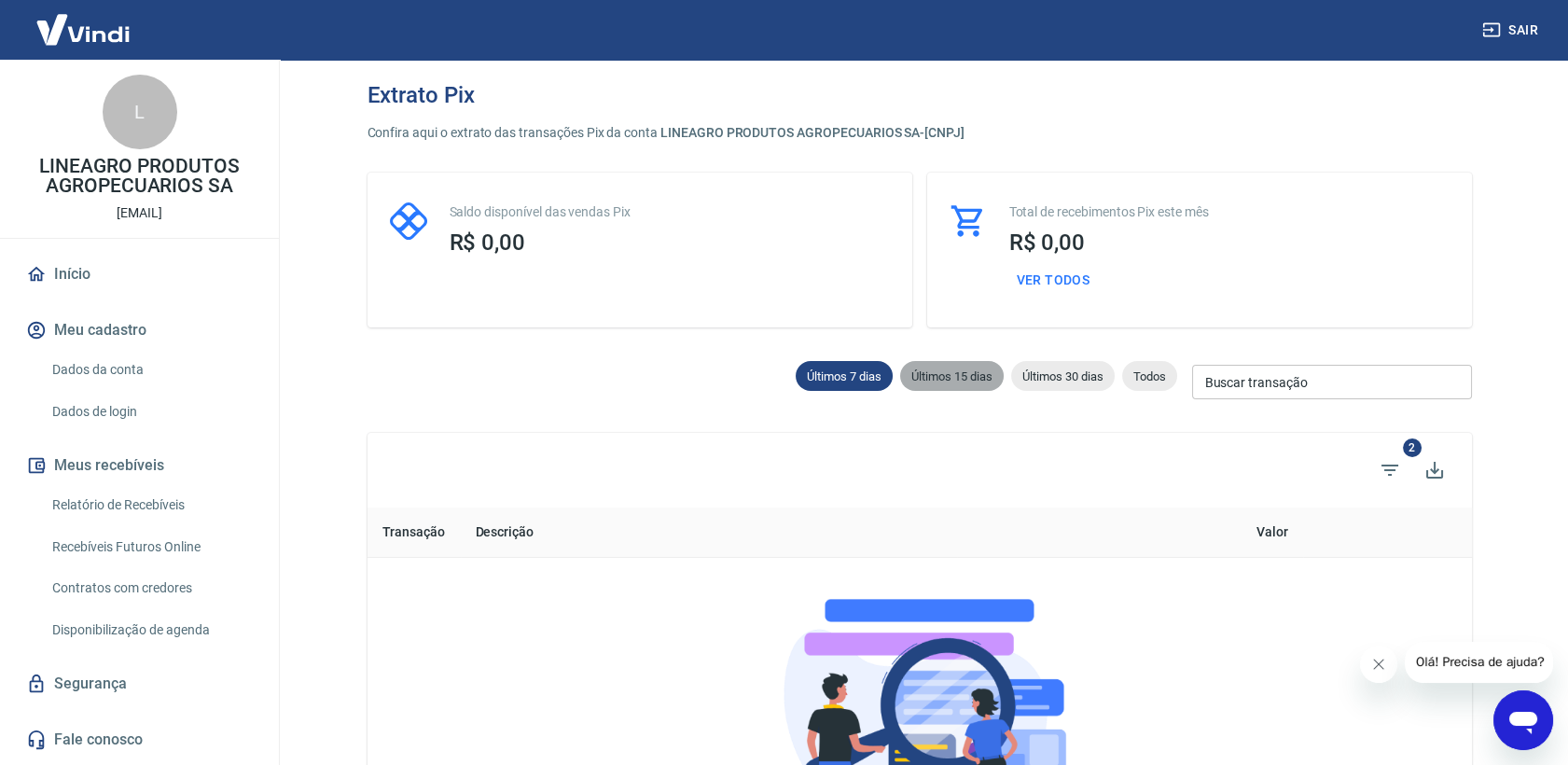 click on "Últimos 15 dias" at bounding box center (951, 376) 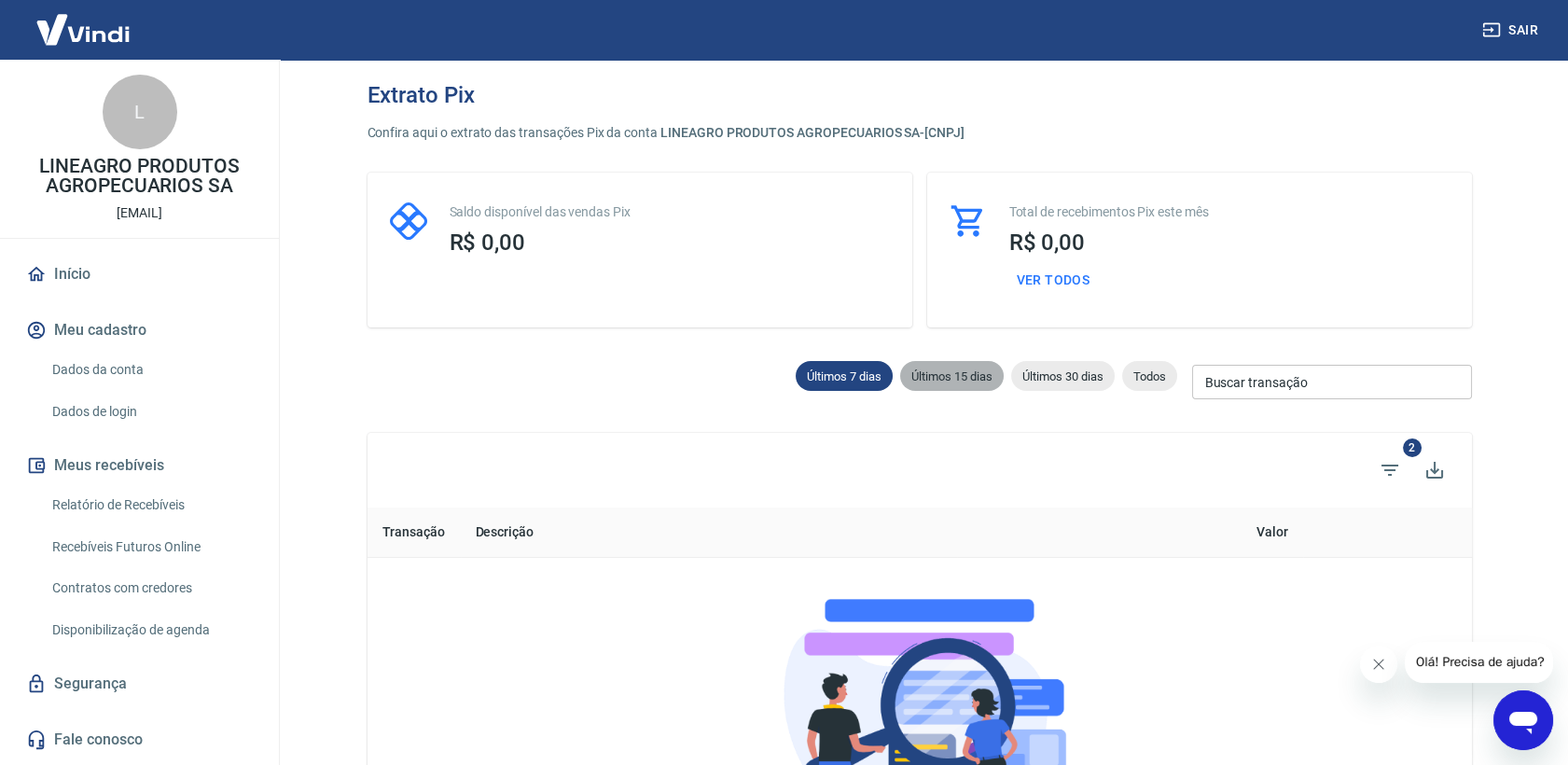 type on "22/07/2025" 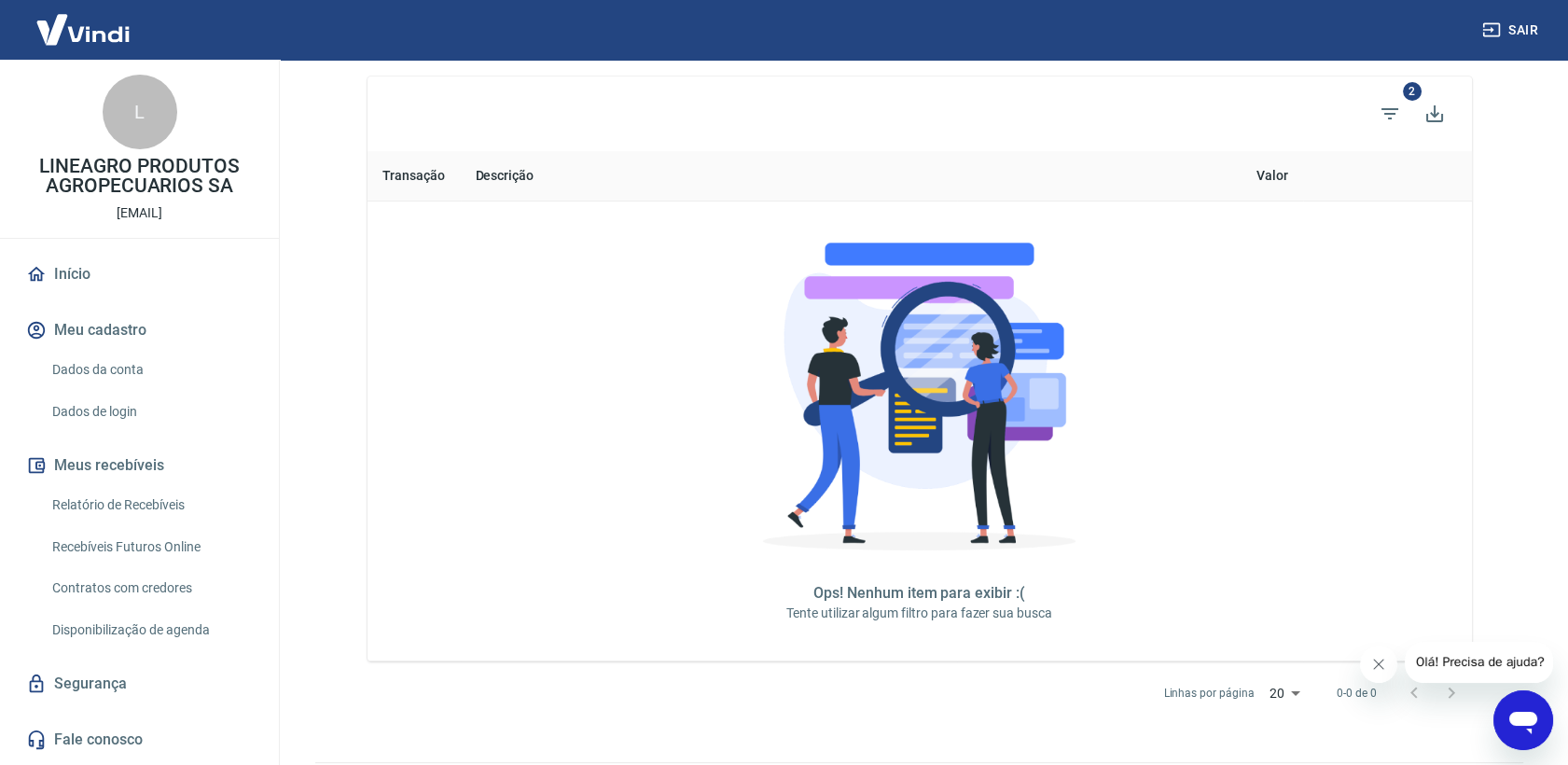 scroll, scrollTop: 410, scrollLeft: 0, axis: vertical 